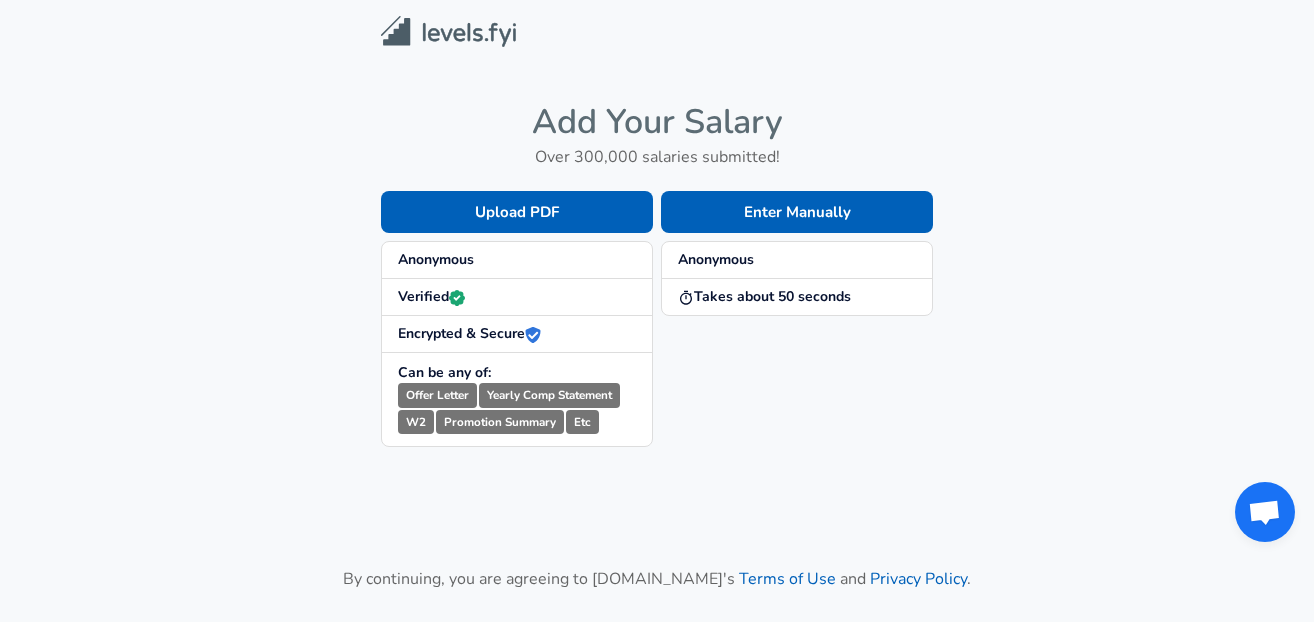 scroll, scrollTop: 0, scrollLeft: 0, axis: both 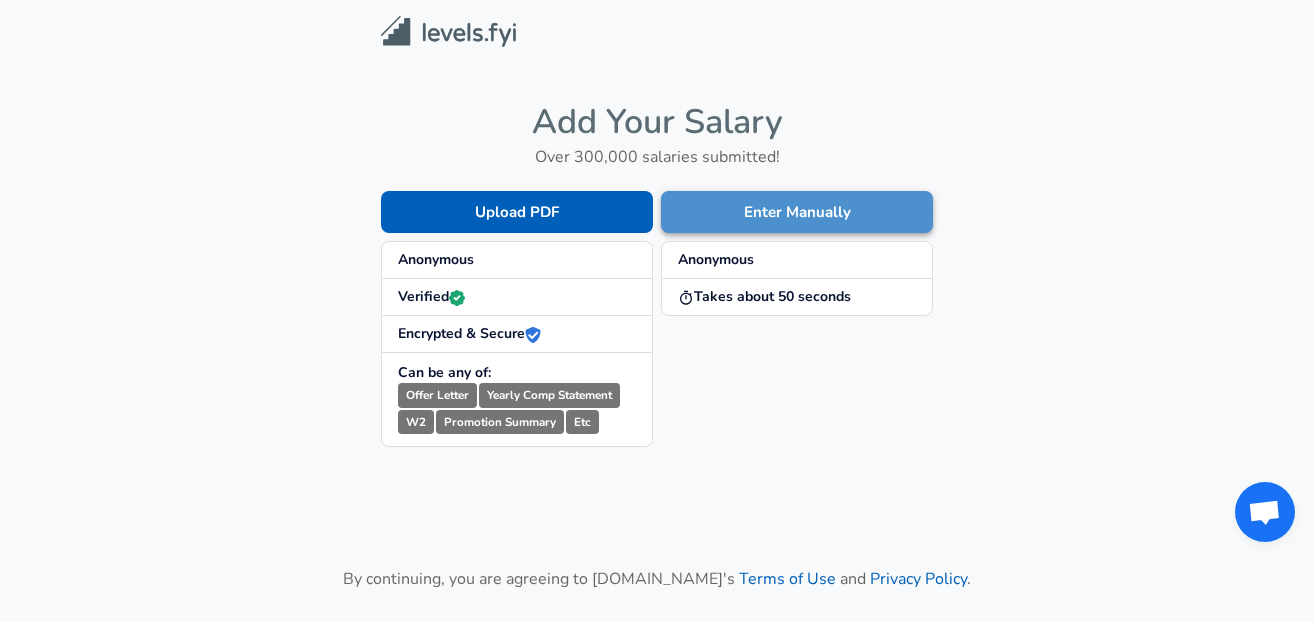 click on "Enter Manually" at bounding box center [797, 212] 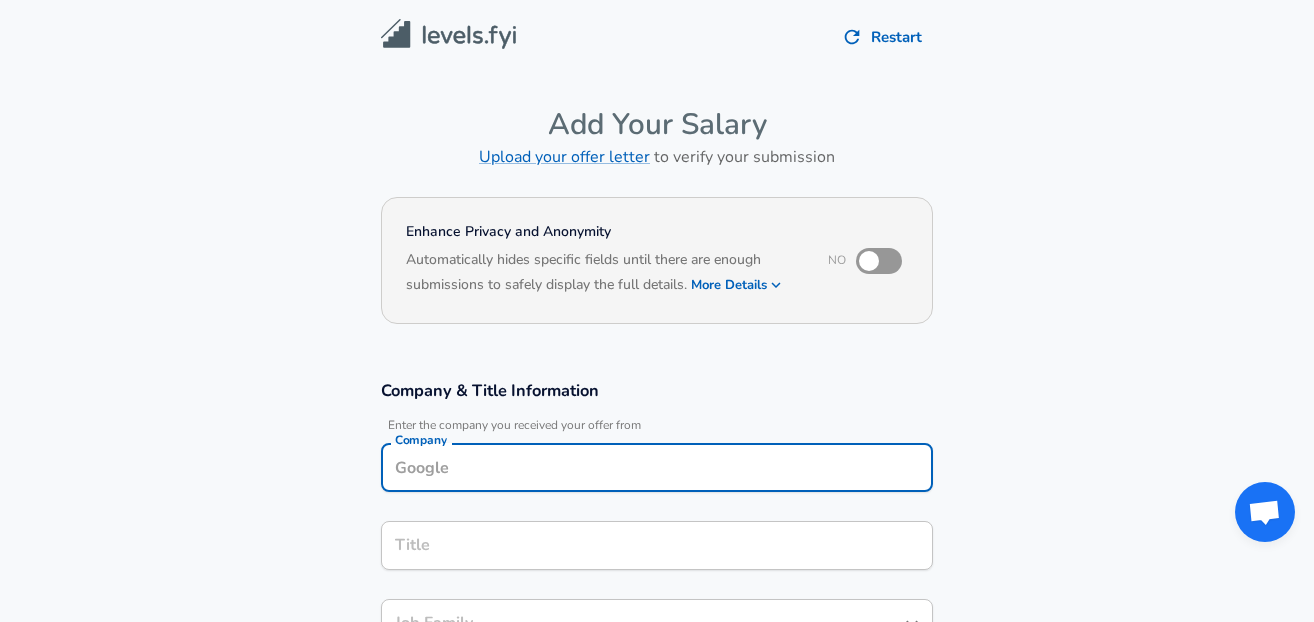 click on "Company" at bounding box center [657, 467] 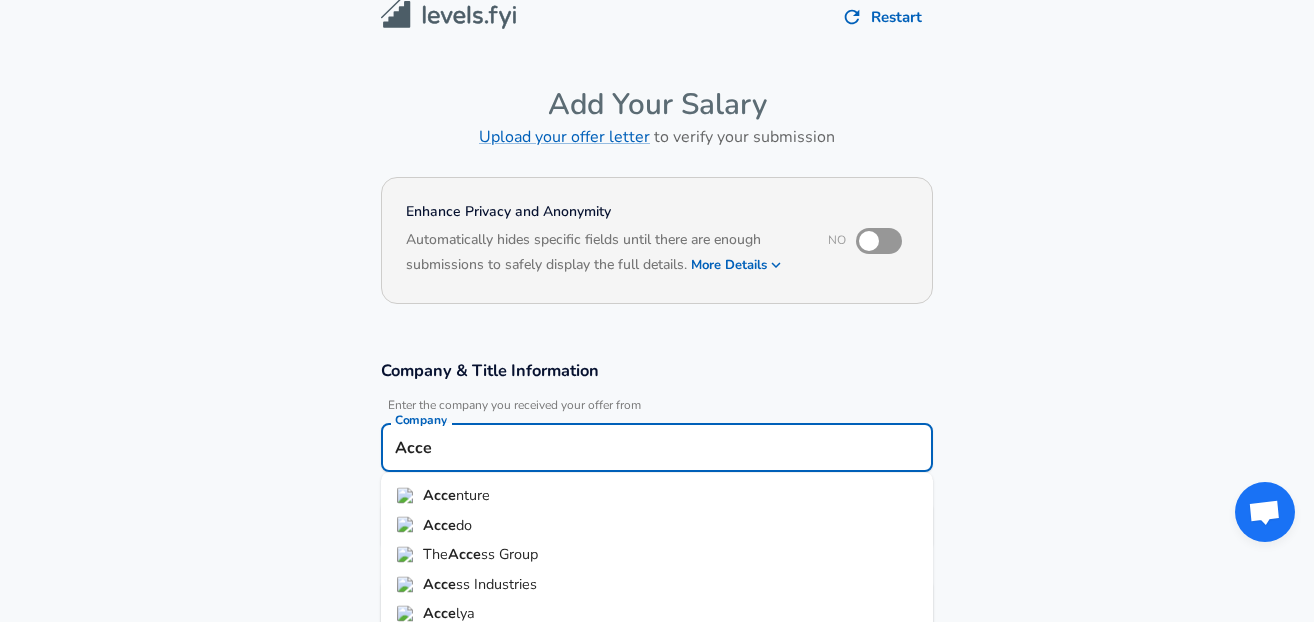 click on "Acce nture" at bounding box center (657, 496) 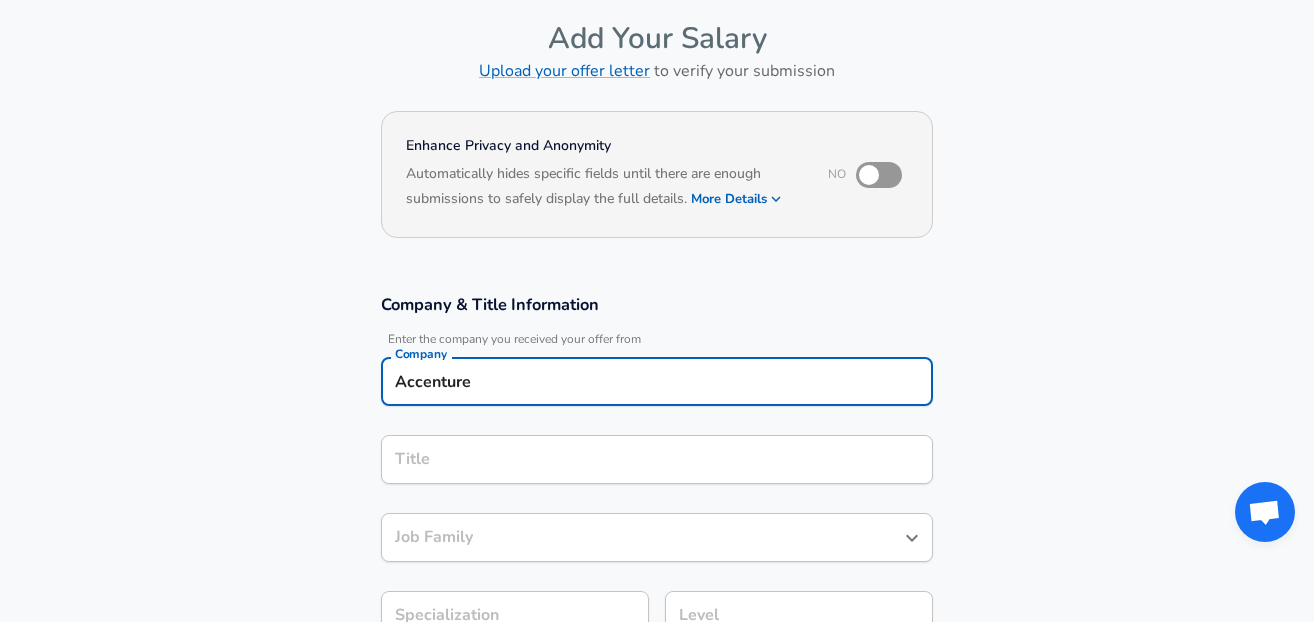 type on "Accenture" 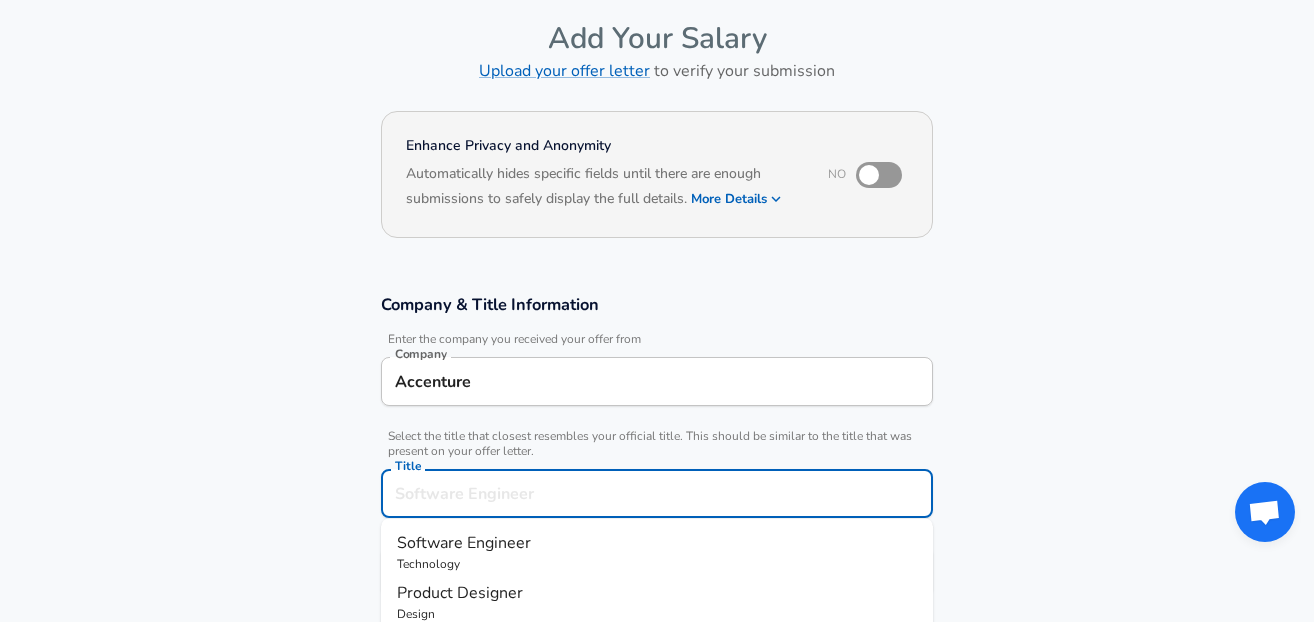 scroll, scrollTop: 126, scrollLeft: 0, axis: vertical 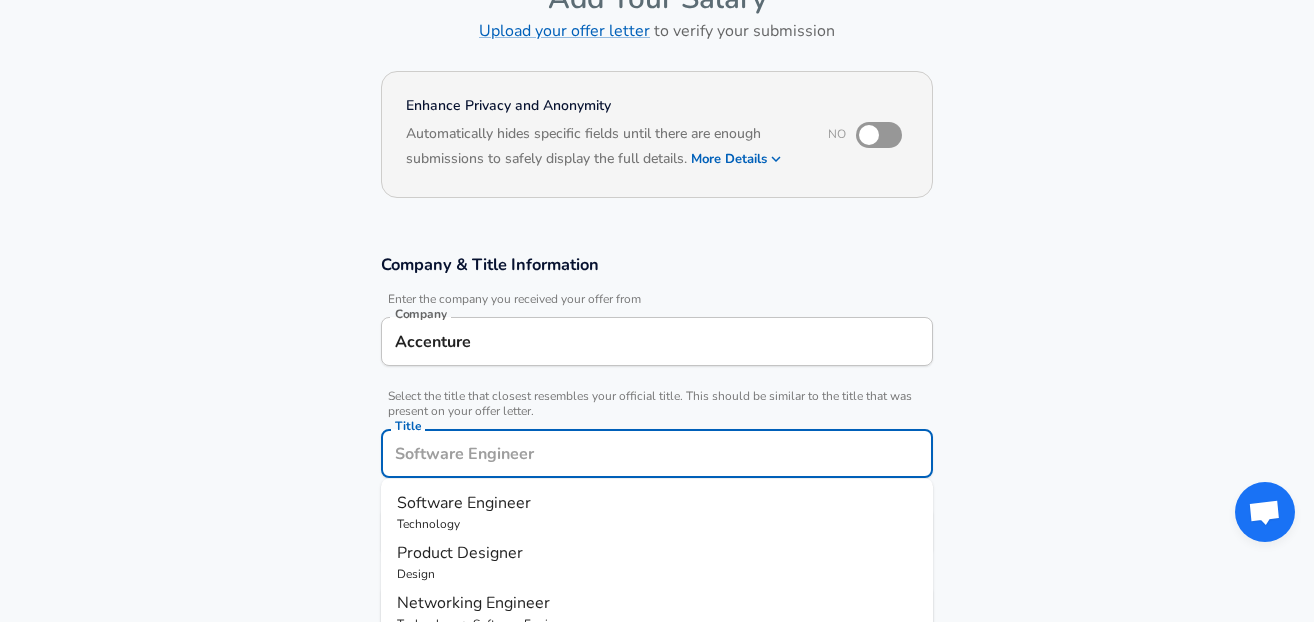 click on "Title" at bounding box center [657, 453] 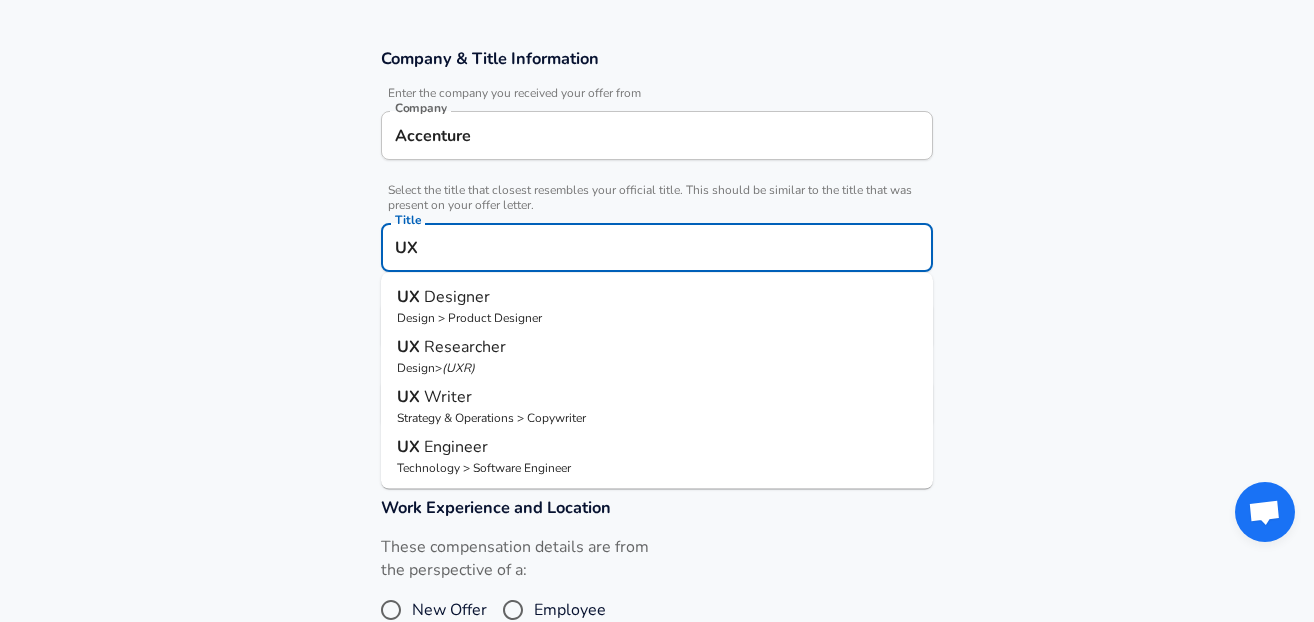 scroll, scrollTop: 336, scrollLeft: 0, axis: vertical 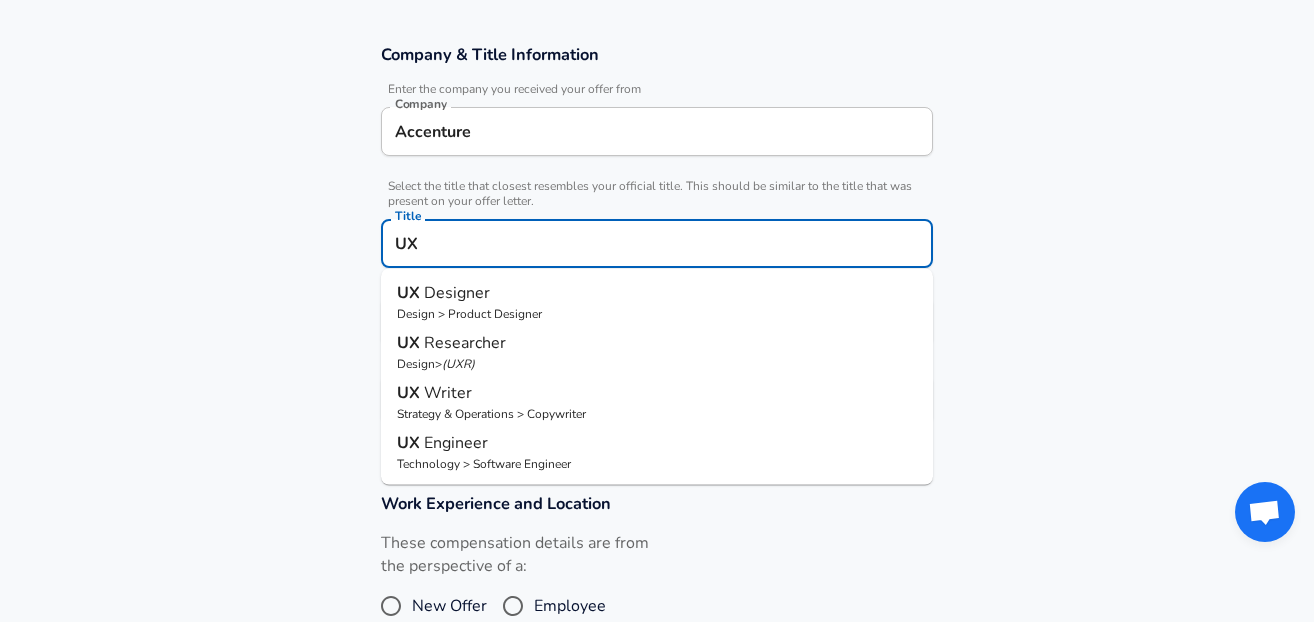 click on "Design > Product Designer" at bounding box center [657, 314] 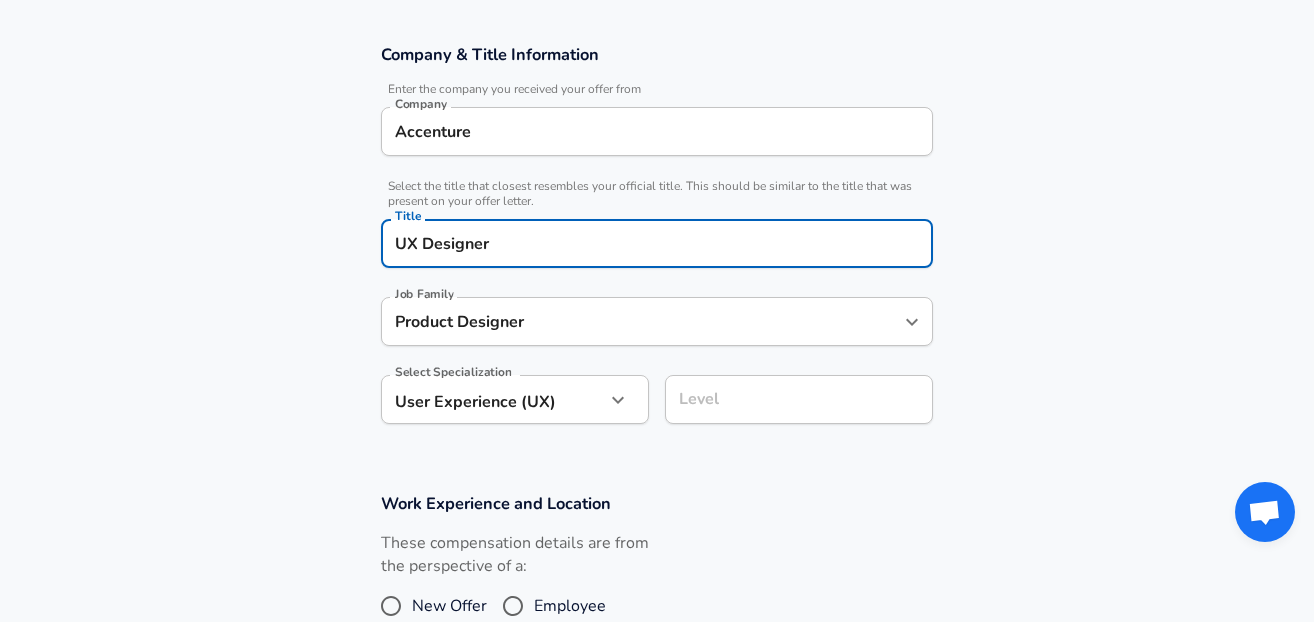 type on "UX Designer" 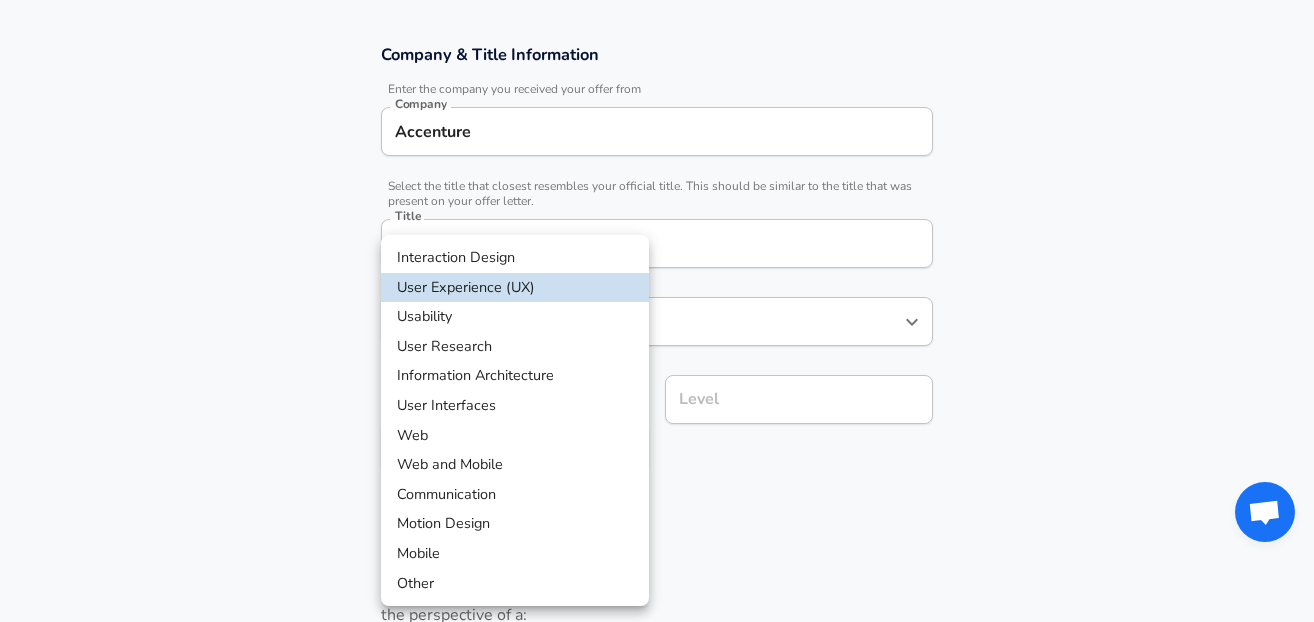 scroll, scrollTop: 396, scrollLeft: 0, axis: vertical 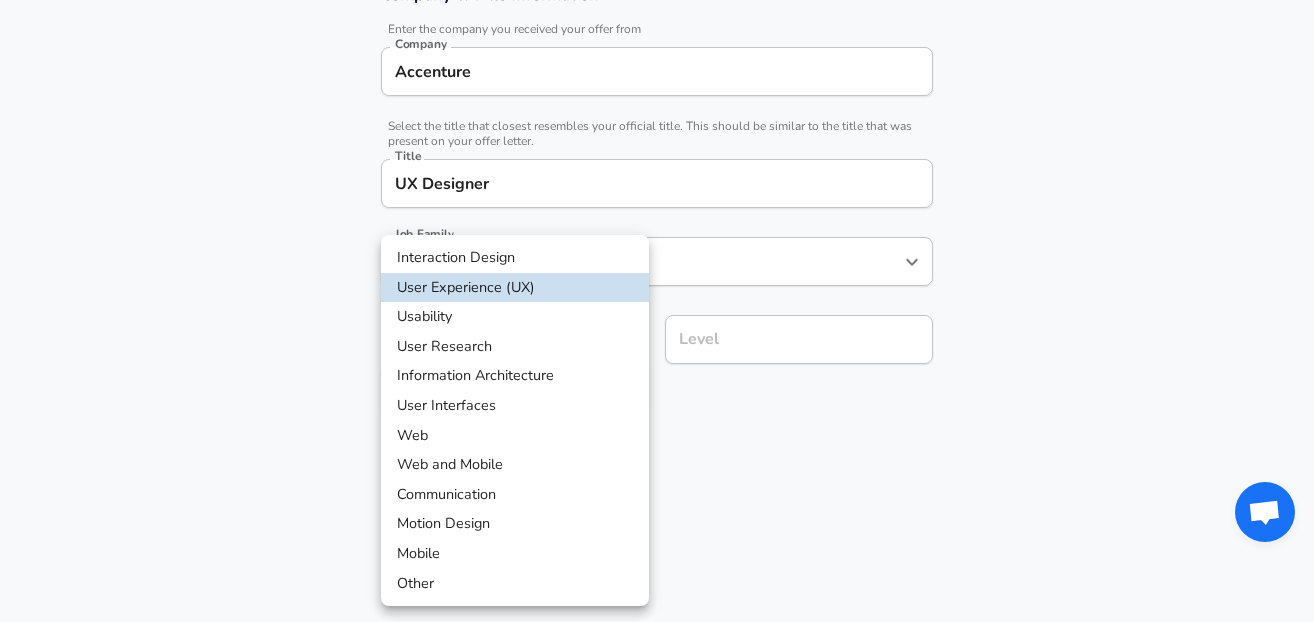 click on "We value your privacy We use cookies to enhance your browsing experience, serve personalized ads or content, and analyze our traffic. By clicking "Accept All", you consent to our use of cookies. Customize    Accept All   Customize Consent Preferences   We use cookies to help you navigate efficiently and perform certain functions. You will find detailed information about all cookies under each consent category below. The cookies that are categorized as "Necessary" are stored on your browser as they are essential for enabling the basic functionalities of the site. ...  Show more Necessary Always Active Necessary cookies are required to enable the basic features of this site, such as providing secure log-in or adjusting your consent preferences. These cookies do not store any personally identifiable data. Cookie _GRECAPTCHA Duration 5 months 27 days Description Google Recaptcha service sets this cookie to identify bots to protect the website against malicious spam attacks. Cookie __stripe_mid Duration 1 year MR" at bounding box center [657, -85] 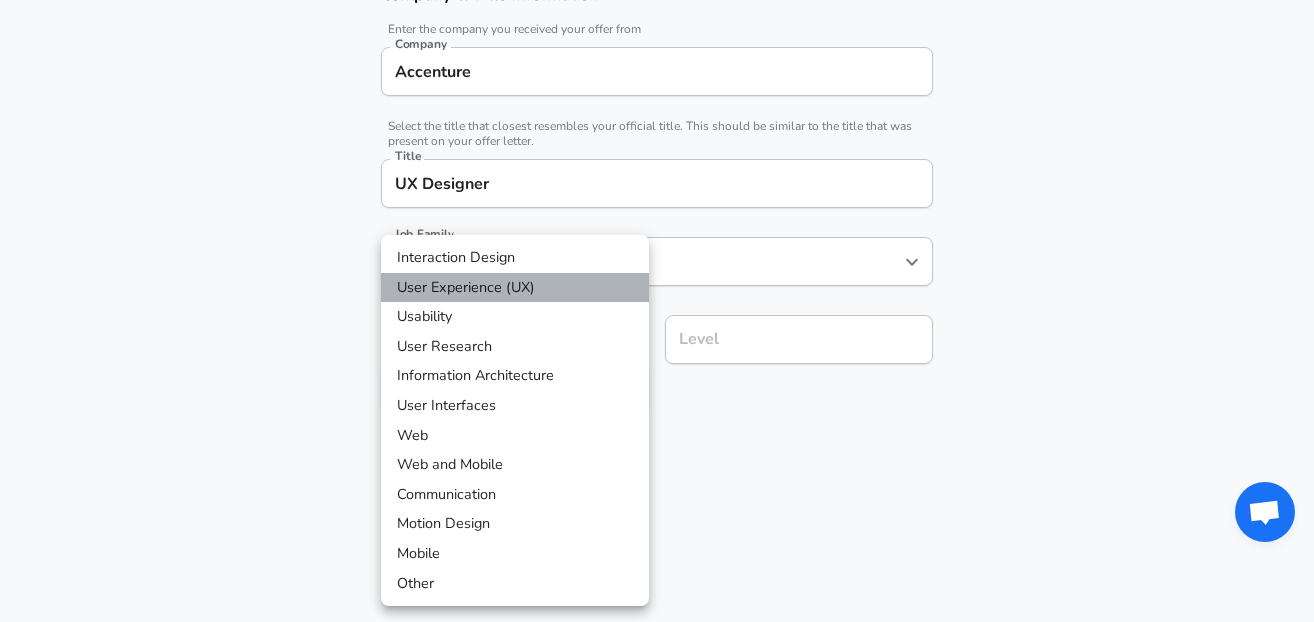click on "User Experience (UX)" at bounding box center (515, 288) 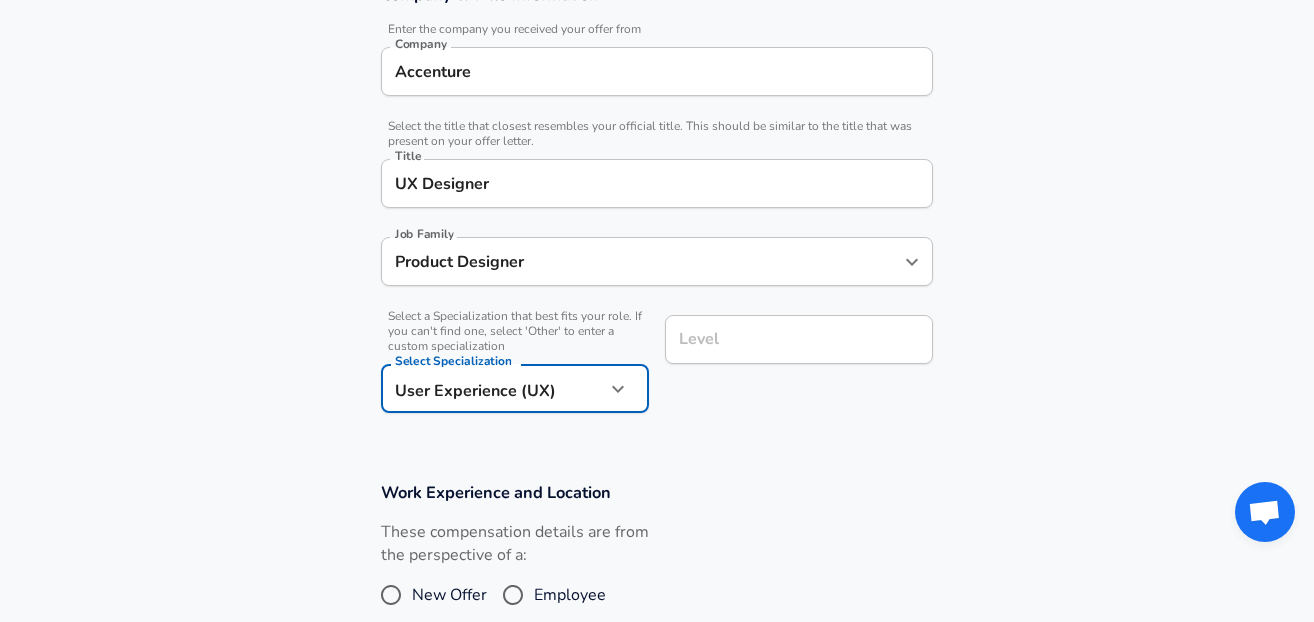 click on "Level" at bounding box center (799, 339) 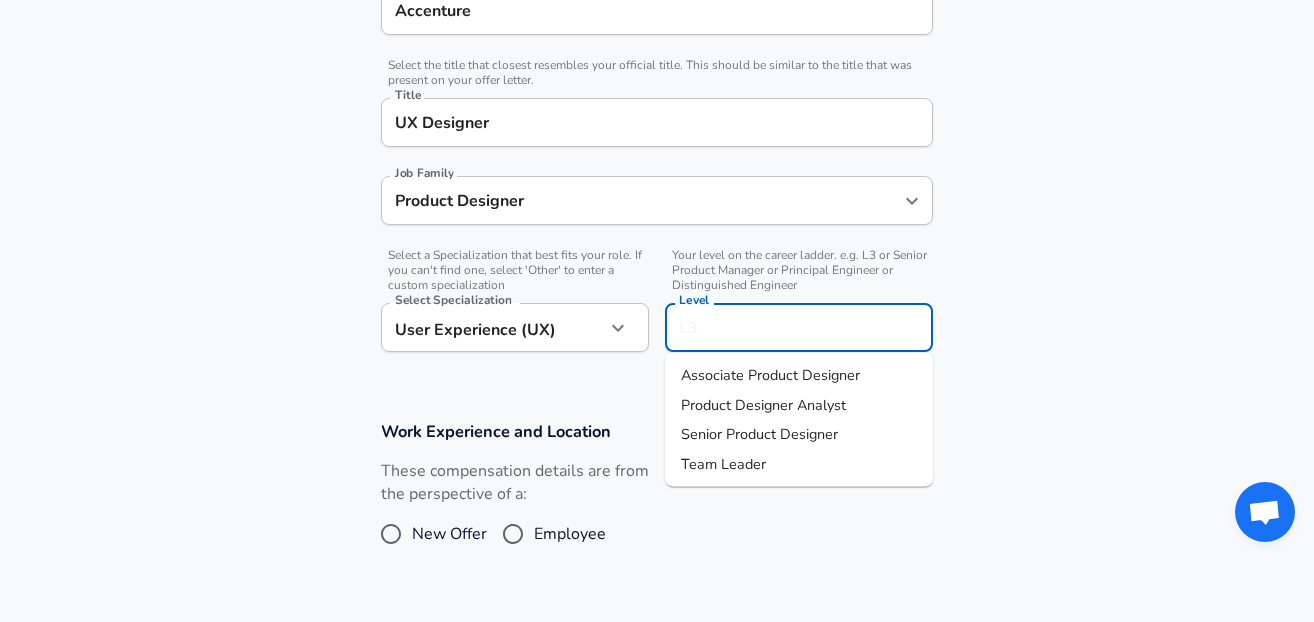 scroll, scrollTop: 459, scrollLeft: 0, axis: vertical 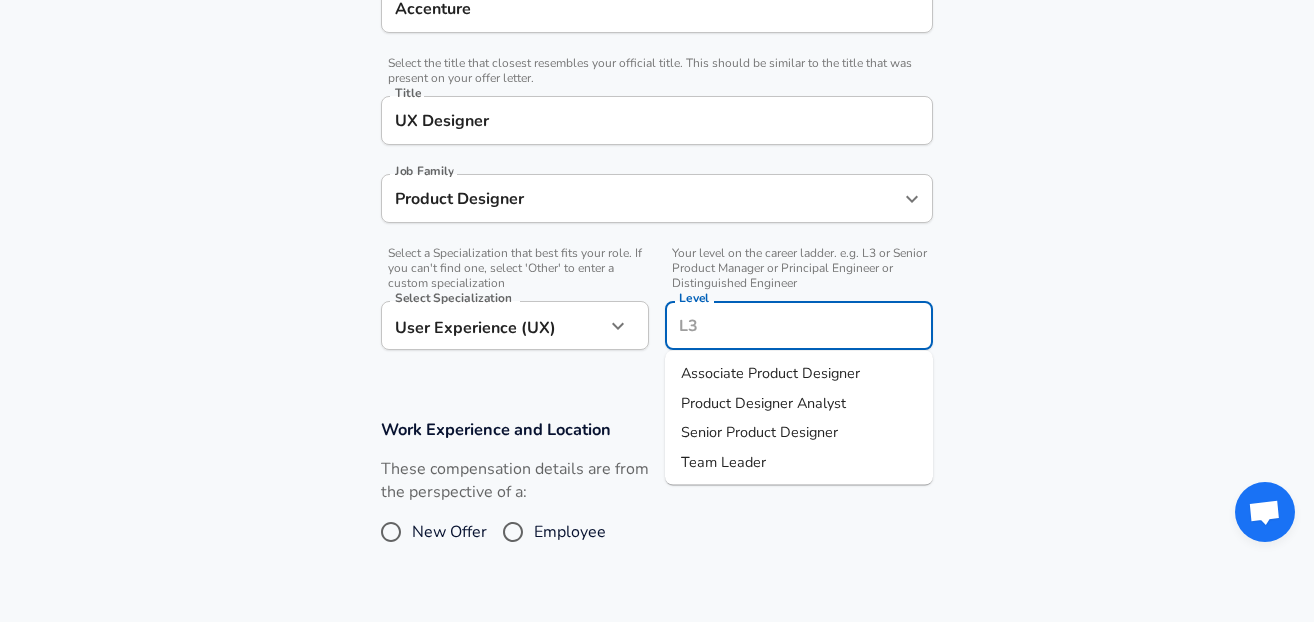 click on "Associate Product Designer" at bounding box center [770, 373] 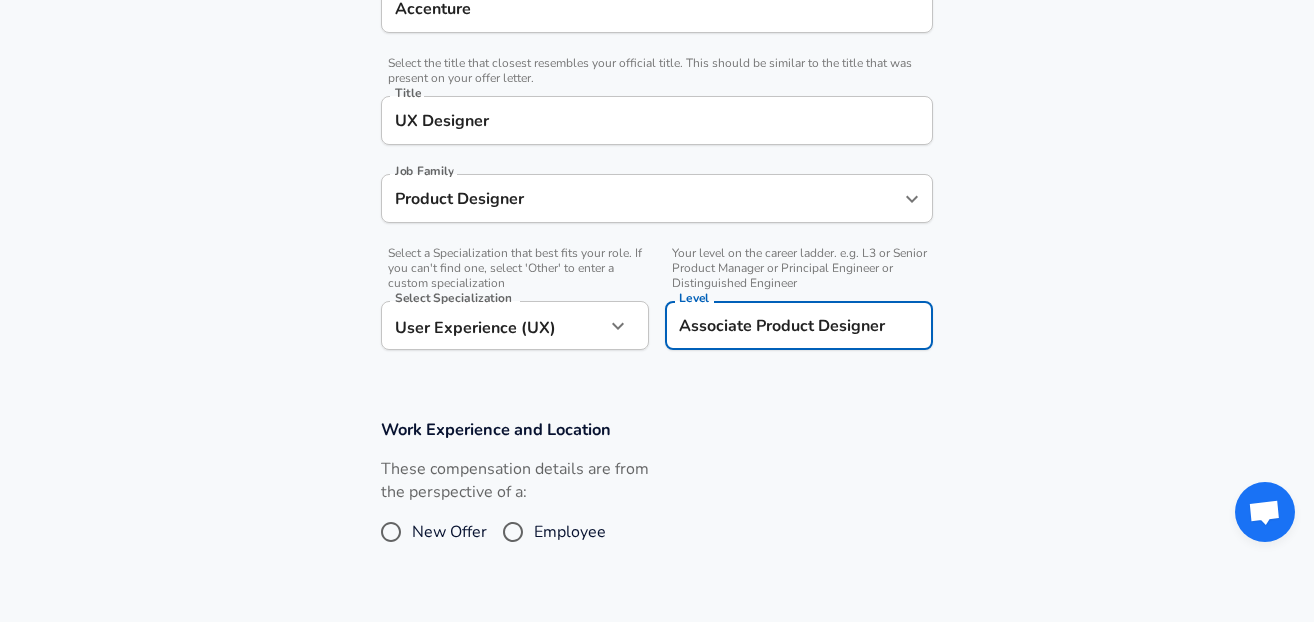 click on "Associate Product Designer" at bounding box center (799, 325) 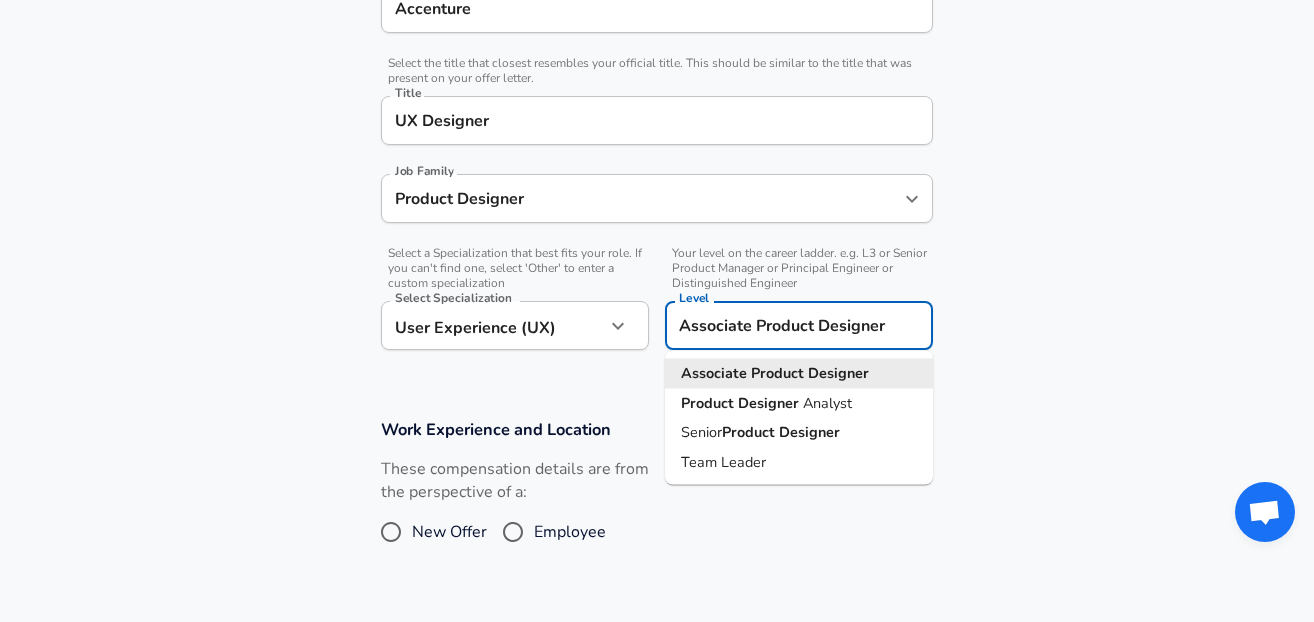 click on "Associate Product Designer" at bounding box center [799, 325] 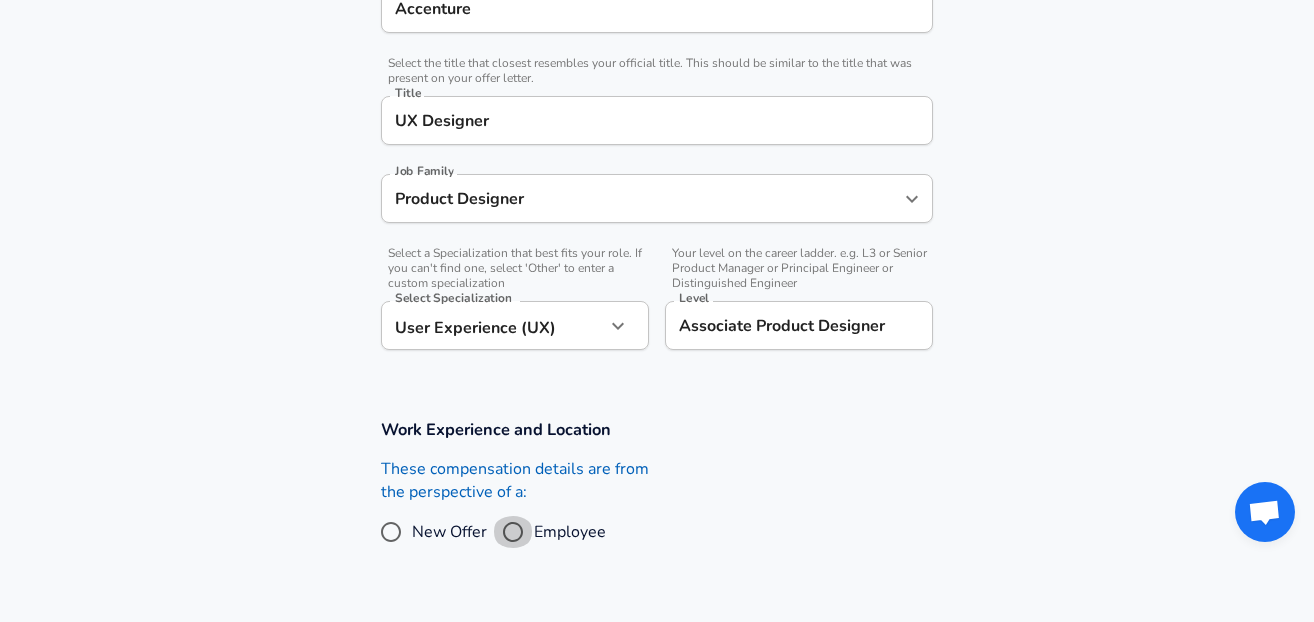 click on "Employee" at bounding box center (513, 532) 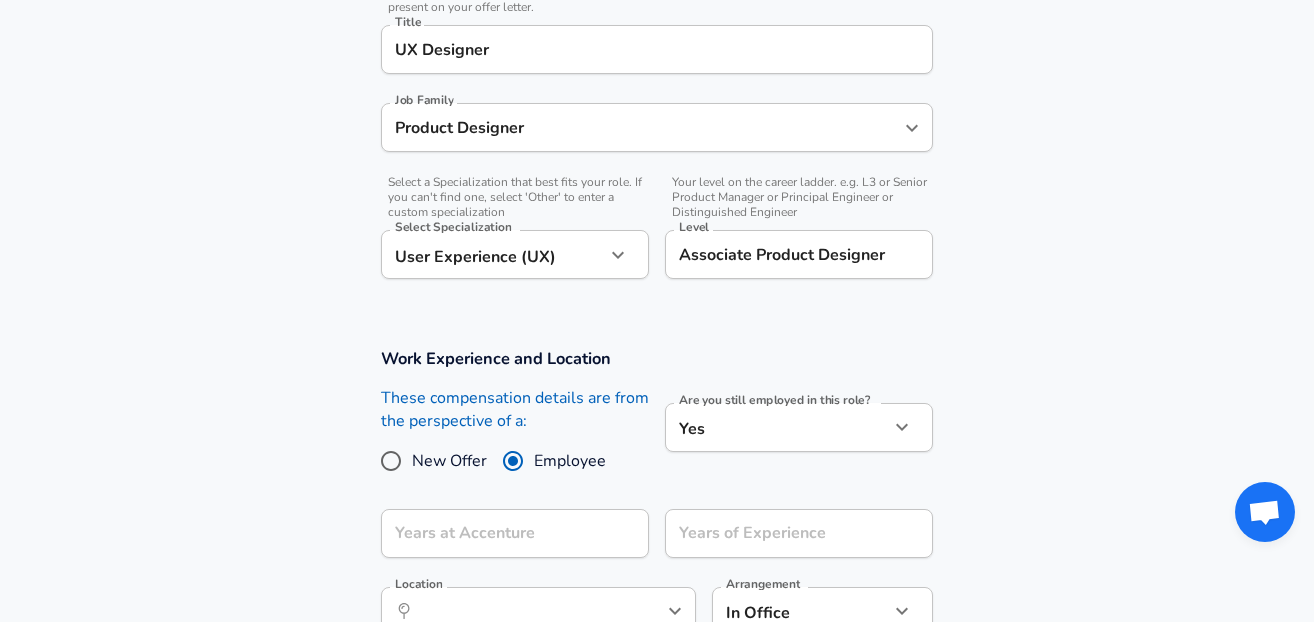 scroll, scrollTop: 614, scrollLeft: 0, axis: vertical 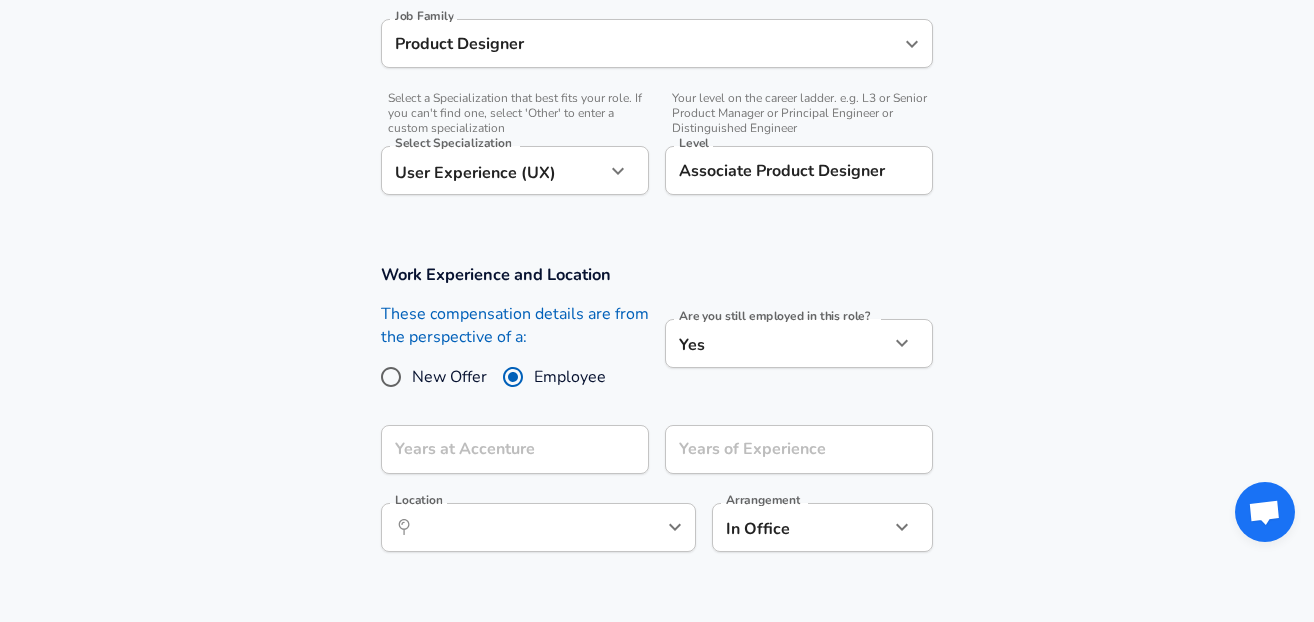click on "We value your privacy We use cookies to enhance your browsing experience, serve personalized ads or content, and analyze our traffic. By clicking "Accept All", you consent to our use of cookies. Customize    Accept All   Customize Consent Preferences   We use cookies to help you navigate efficiently and perform certain functions. You will find detailed information about all cookies under each consent category below. The cookies that are categorized as "Necessary" are stored on your browser as they are essential for enabling the basic functionalities of the site. ...  Show more Necessary Always Active Necessary cookies are required to enable the basic features of this site, such as providing secure log-in or adjusting your consent preferences. These cookies do not store any personally identifiable data. Cookie _GRECAPTCHA Duration 5 months 27 days Description Google Recaptcha service sets this cookie to identify bots to protect the website against malicious spam attacks. Cookie __stripe_mid Duration 1 year MR" at bounding box center (657, -303) 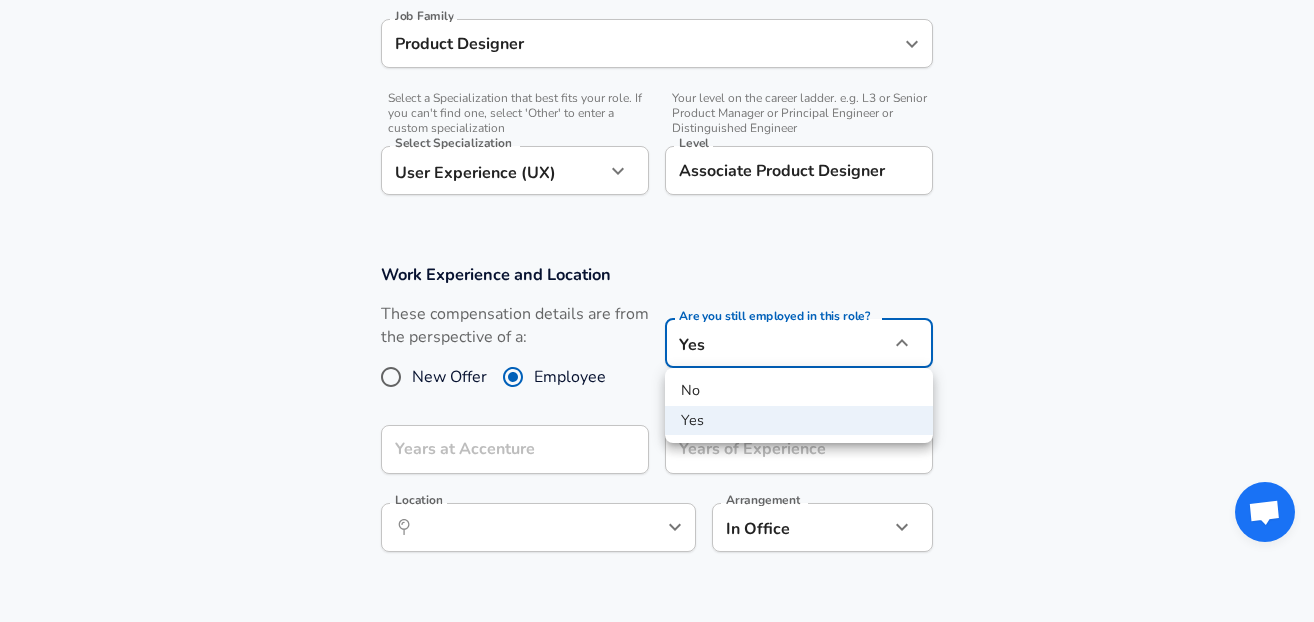 click on "Yes" at bounding box center [799, 421] 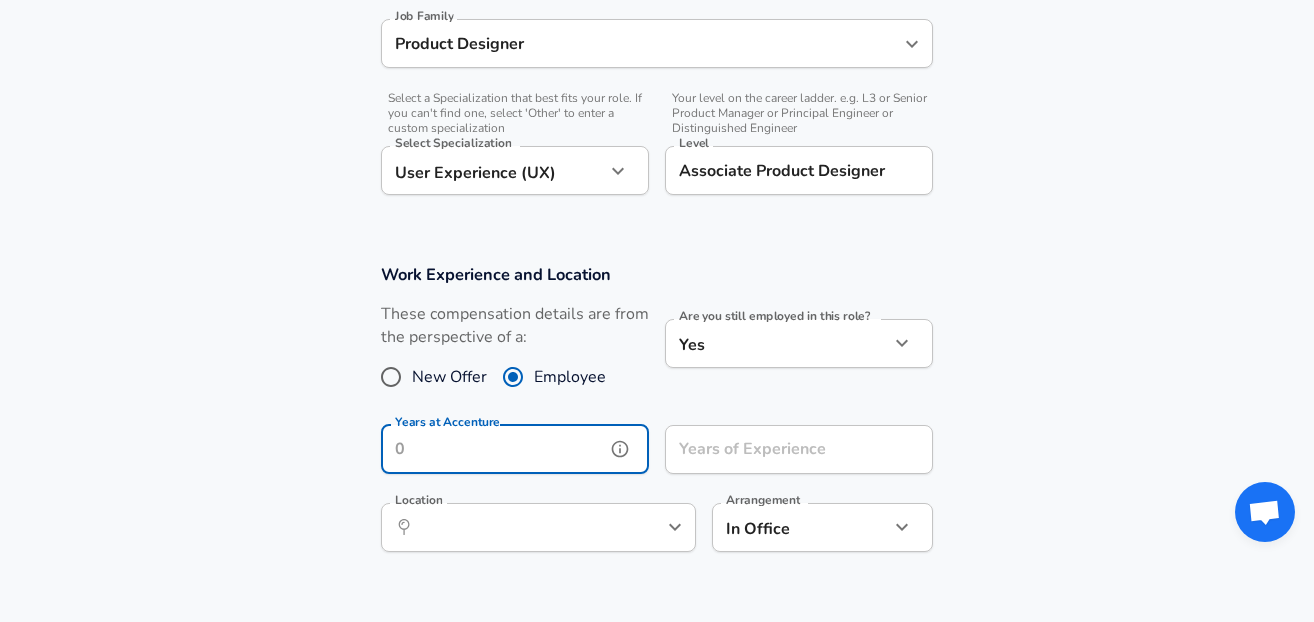 click on "Years at Accenture" at bounding box center [493, 449] 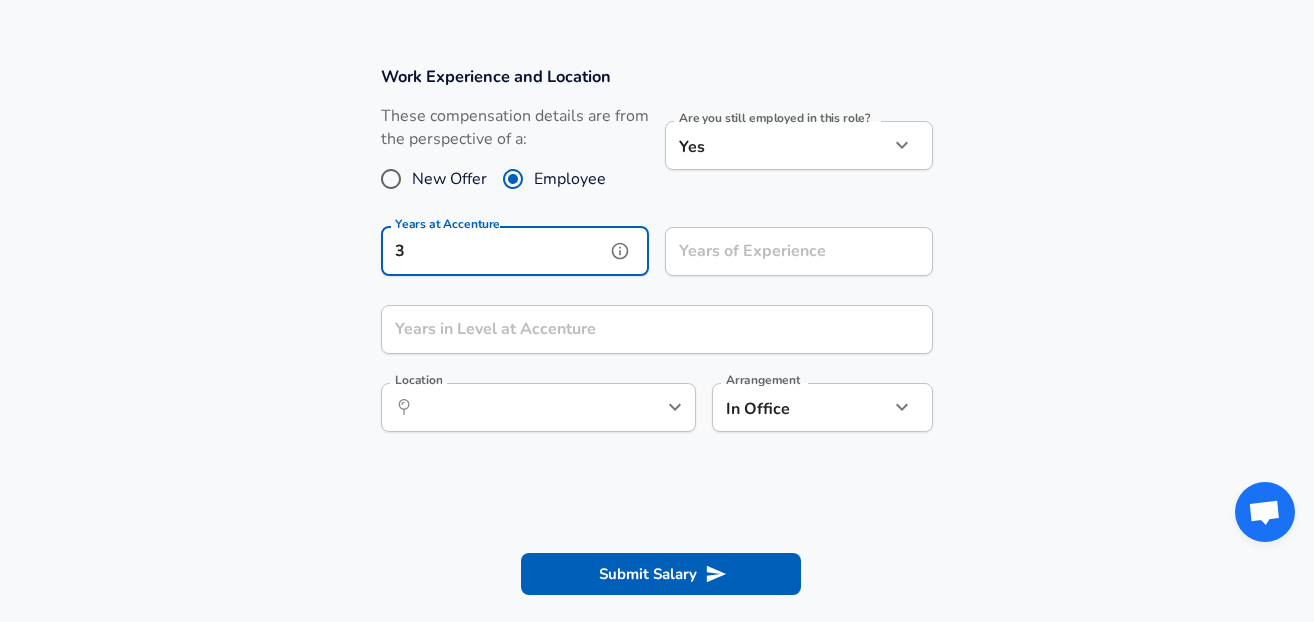 scroll, scrollTop: 815, scrollLeft: 0, axis: vertical 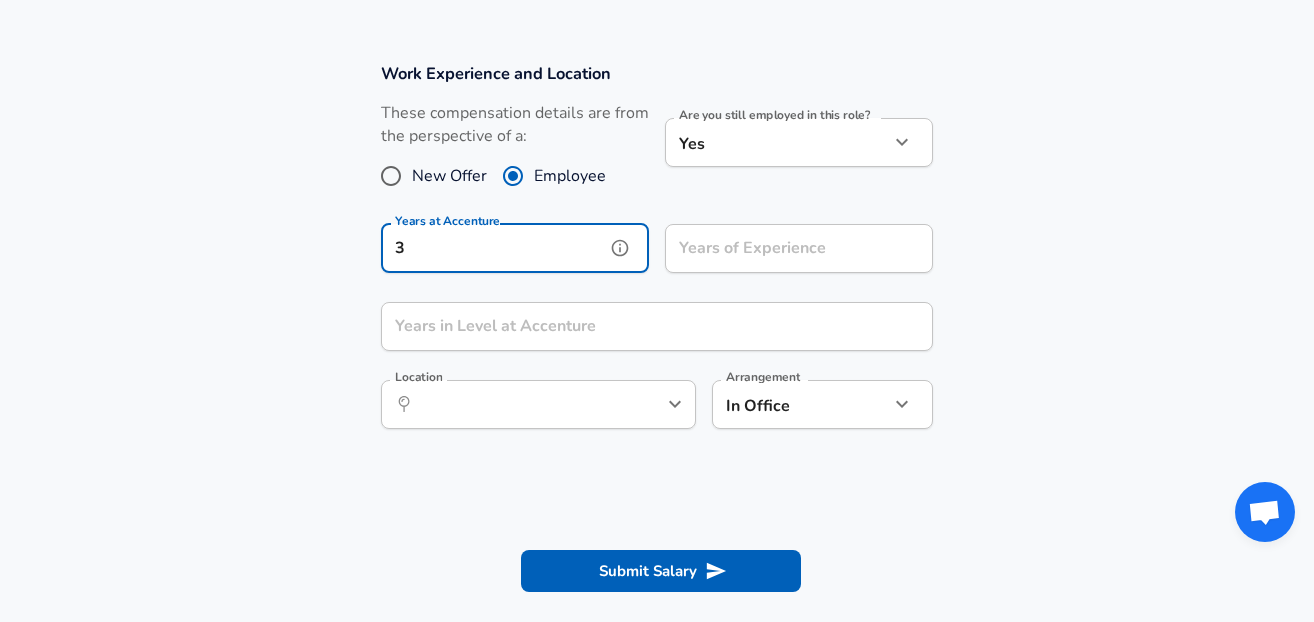 type on "3" 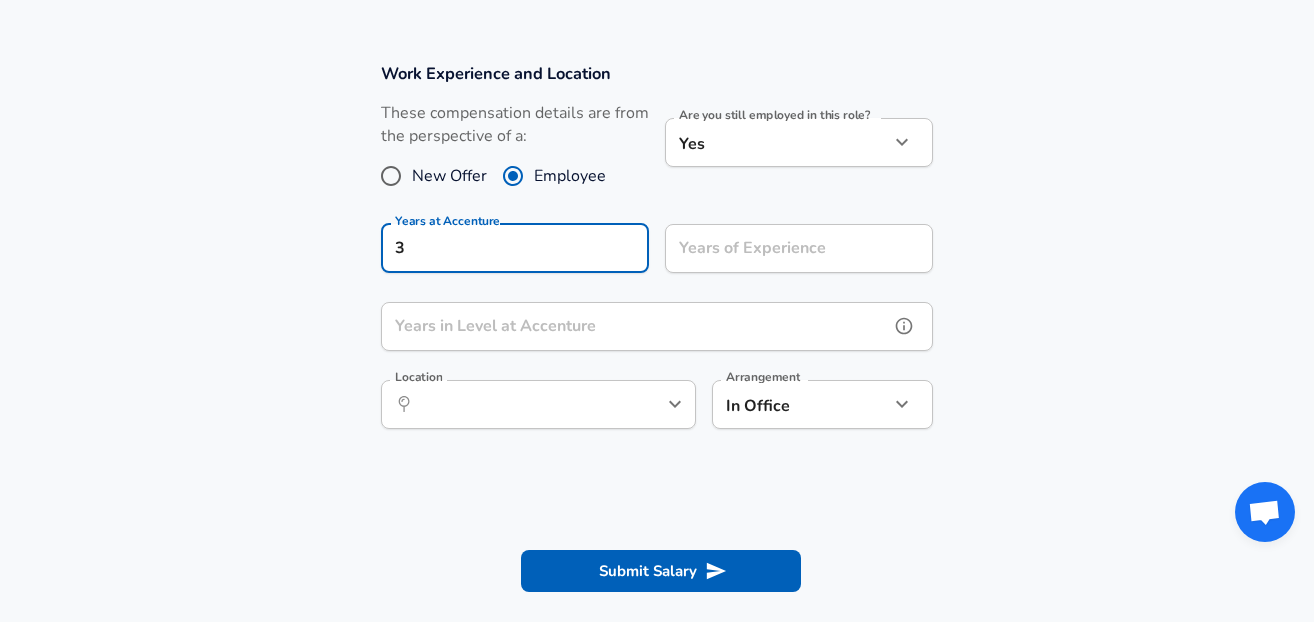 click on "Years in Level at Accenture" at bounding box center (635, 326) 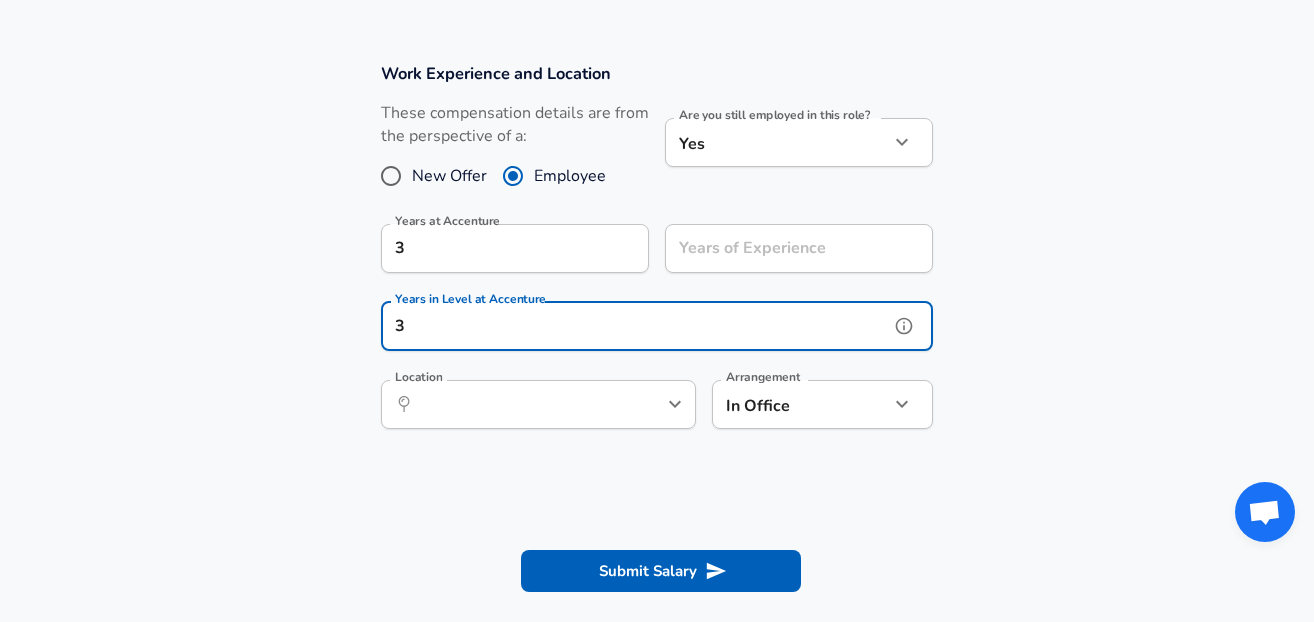 type on "3" 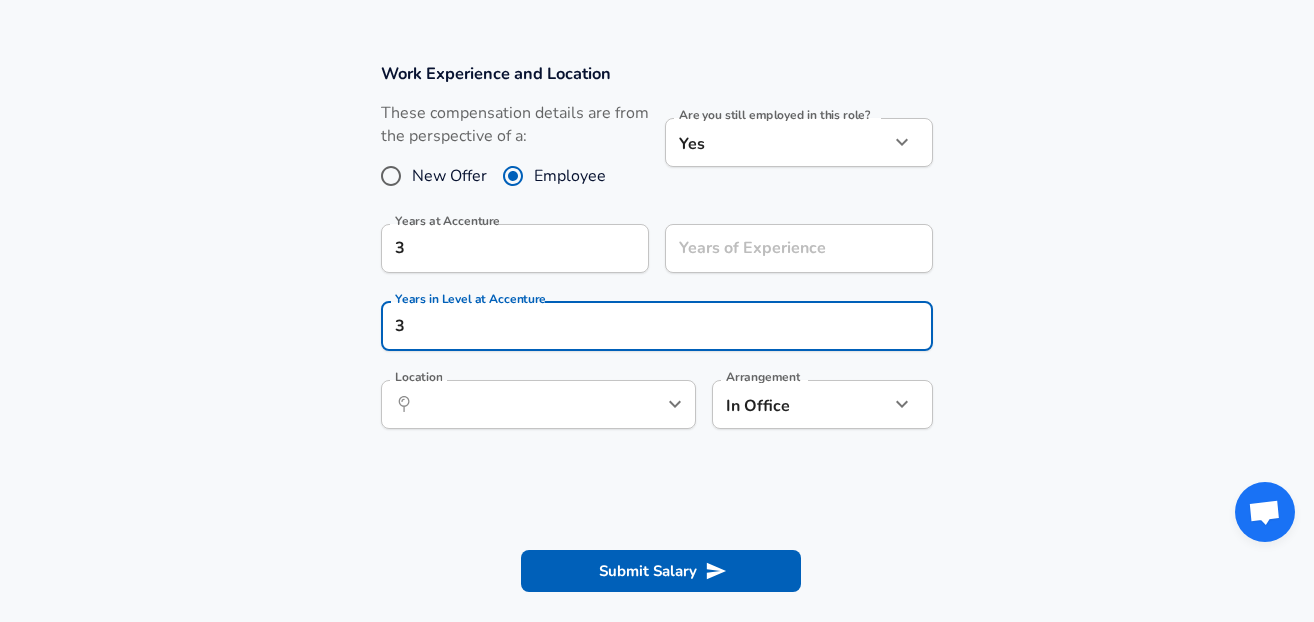 click on "We value your privacy We use cookies to enhance your browsing experience, serve personalized ads or content, and analyze our traffic. By clicking "Accept All", you consent to our use of cookies. Customize    Accept All   Customize Consent Preferences   We use cookies to help you navigate efficiently and perform certain functions. You will find detailed information about all cookies under each consent category below. The cookies that are categorized as "Necessary" are stored on your browser as they are essential for enabling the basic functionalities of the site. ...  Show more Necessary Always Active Necessary cookies are required to enable the basic features of this site, such as providing secure log-in or adjusting your consent preferences. These cookies do not store any personally identifiable data. Cookie _GRECAPTCHA Duration 5 months 27 days Description Google Recaptcha service sets this cookie to identify bots to protect the website against malicious spam attacks. Cookie __stripe_mid Duration 1 year MR" at bounding box center [657, -504] 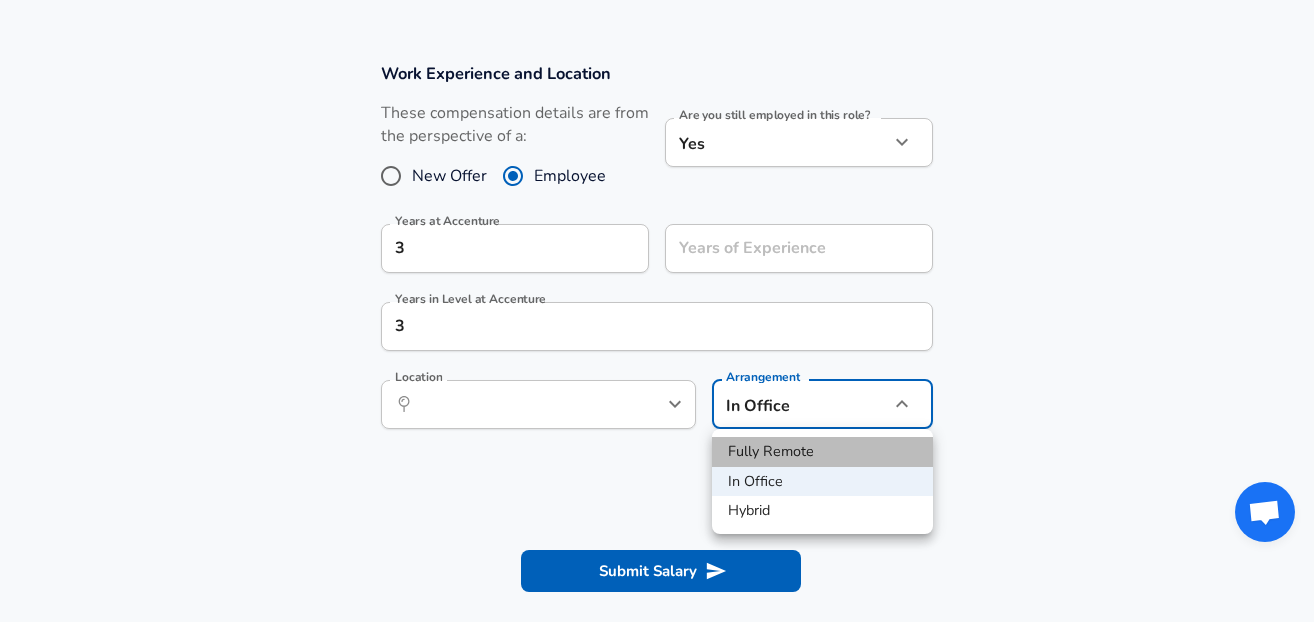 click on "Fully Remote" at bounding box center [822, 452] 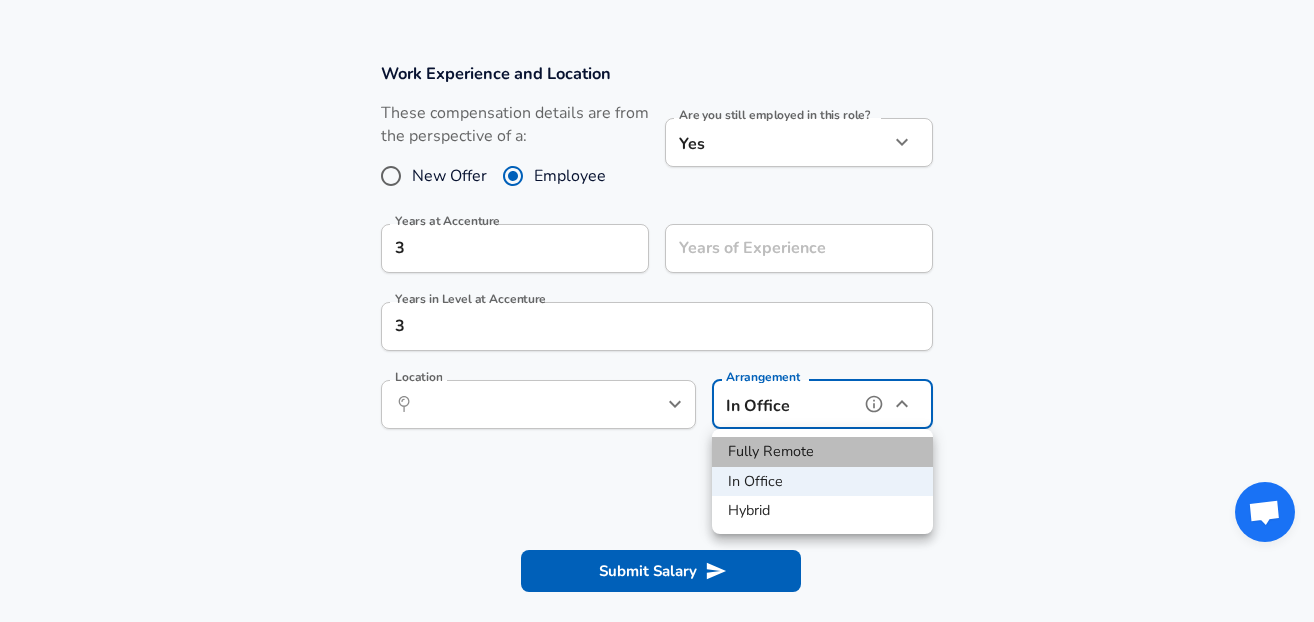type on "remote" 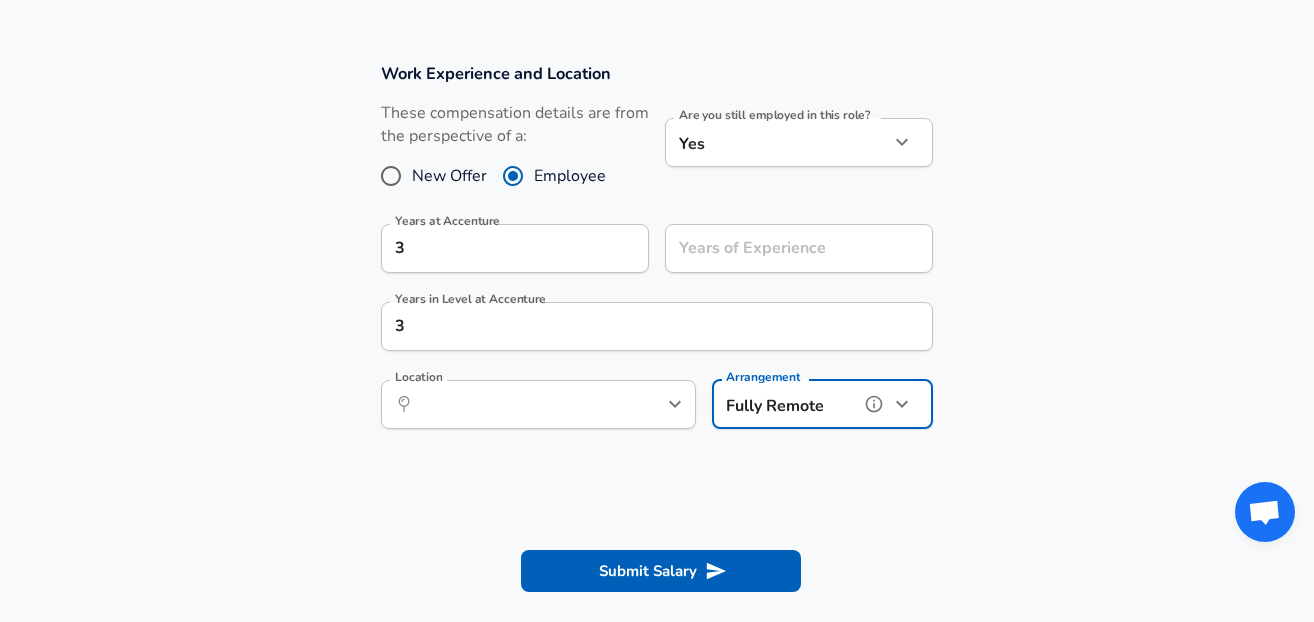 click at bounding box center [642, 404] 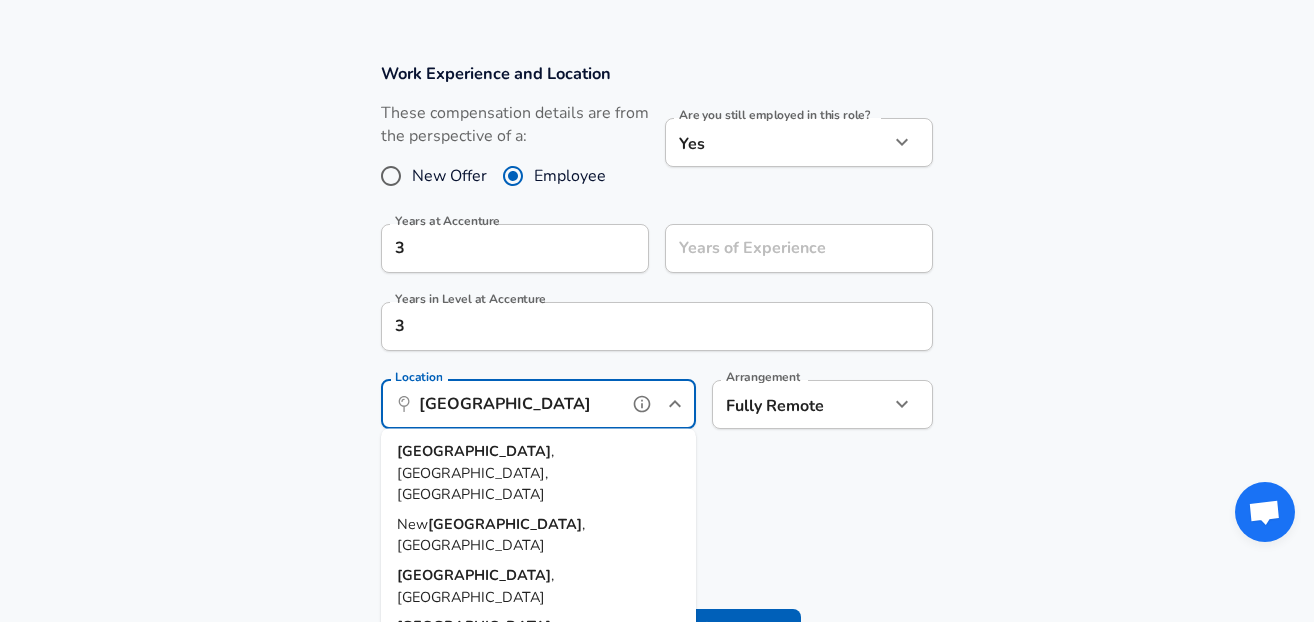 click on "[GEOGRAPHIC_DATA] , [GEOGRAPHIC_DATA], [GEOGRAPHIC_DATA]" at bounding box center [538, 473] 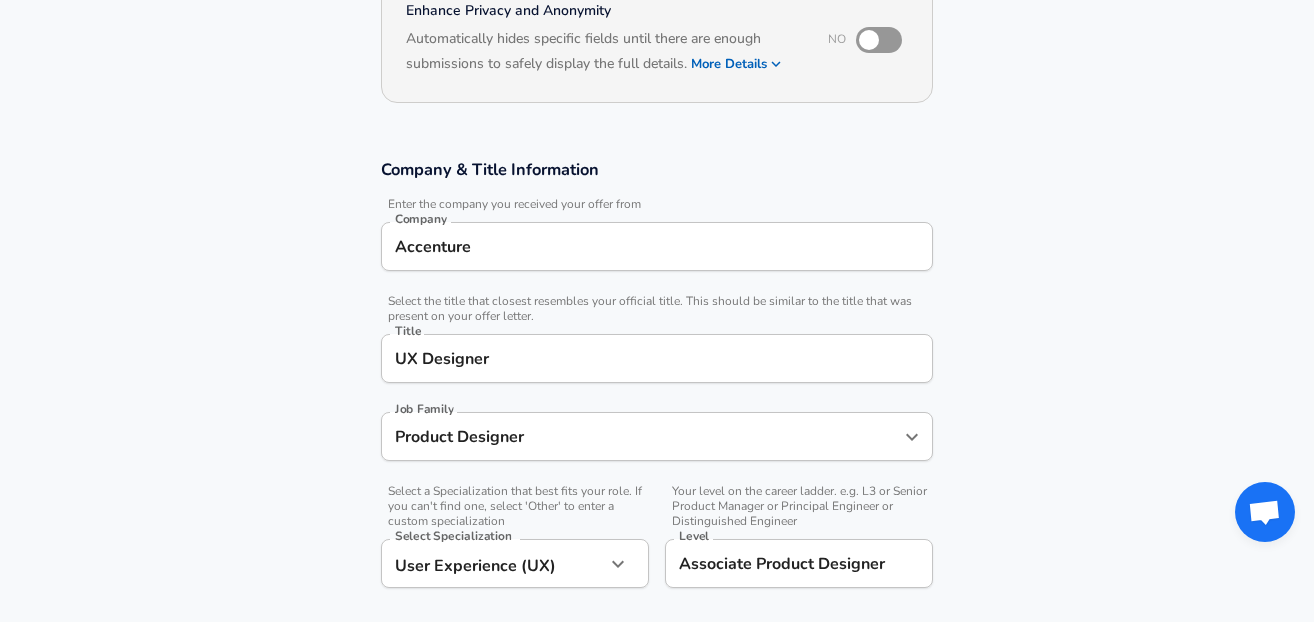 scroll, scrollTop: 0, scrollLeft: 0, axis: both 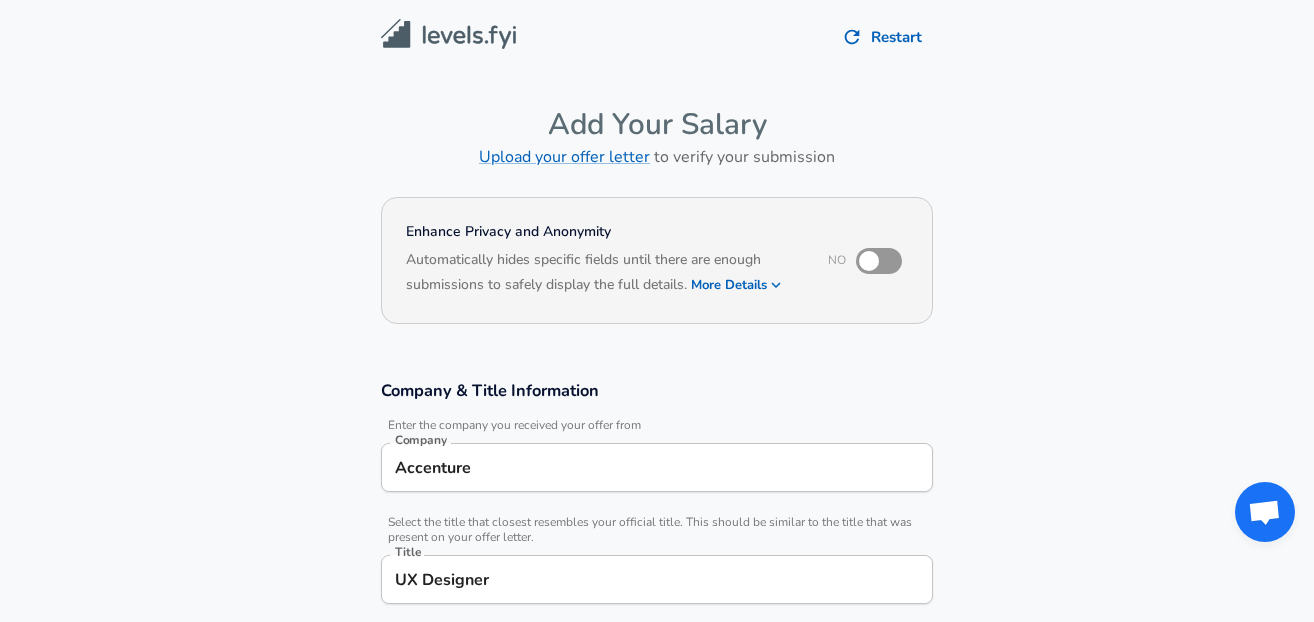 type on "[GEOGRAPHIC_DATA], [GEOGRAPHIC_DATA], [GEOGRAPHIC_DATA]" 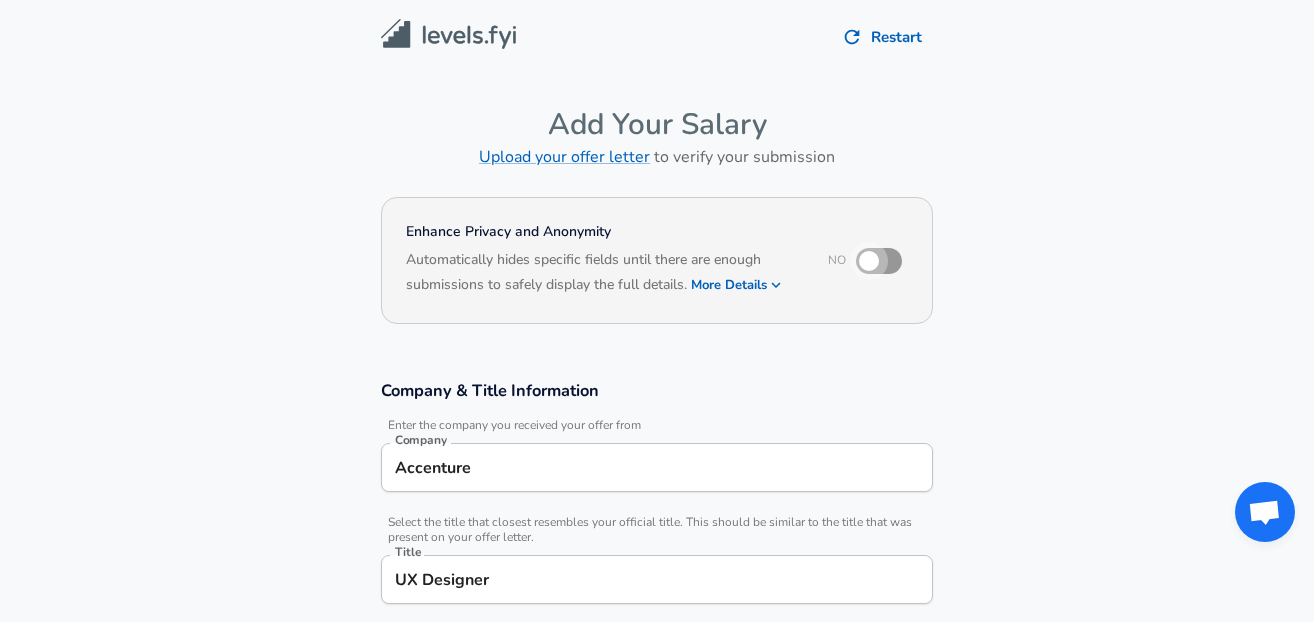 click at bounding box center [869, 261] 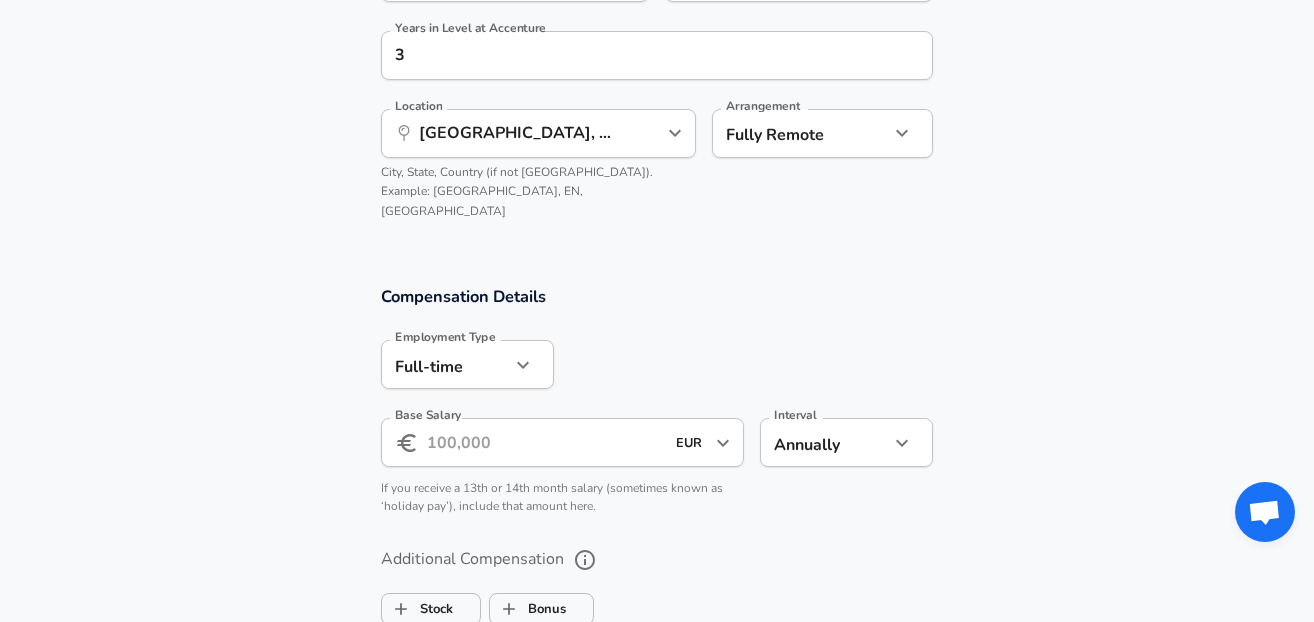 scroll, scrollTop: 1142, scrollLeft: 0, axis: vertical 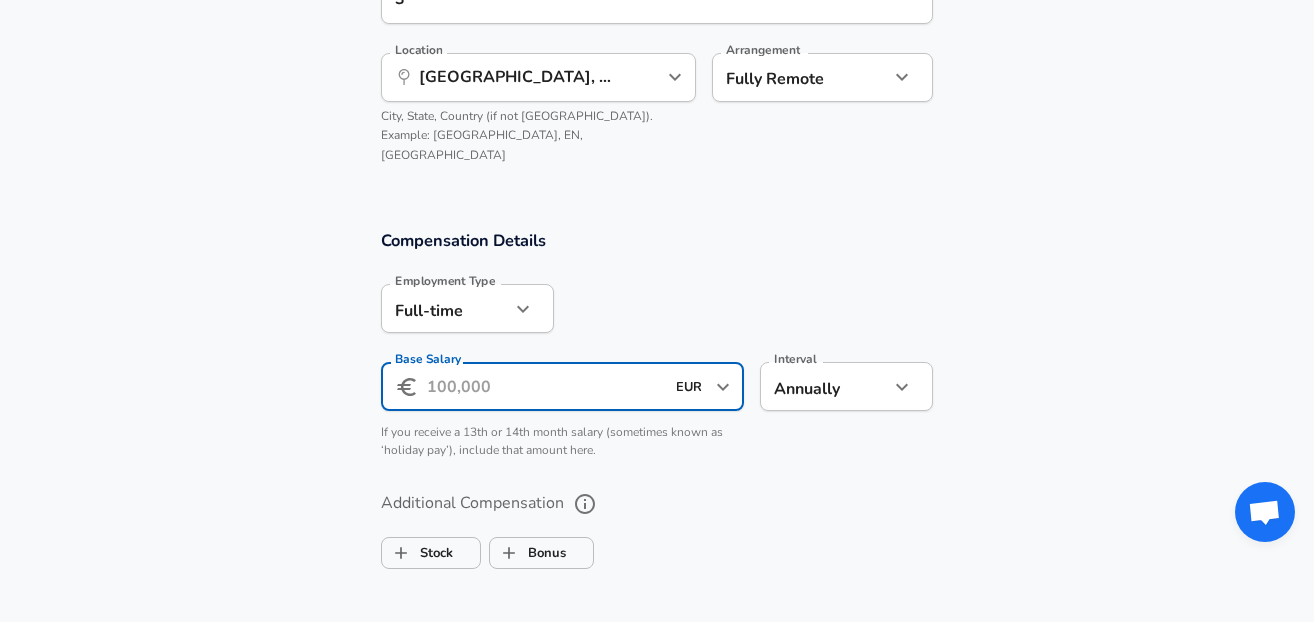 click on "Base Salary" at bounding box center (545, 386) 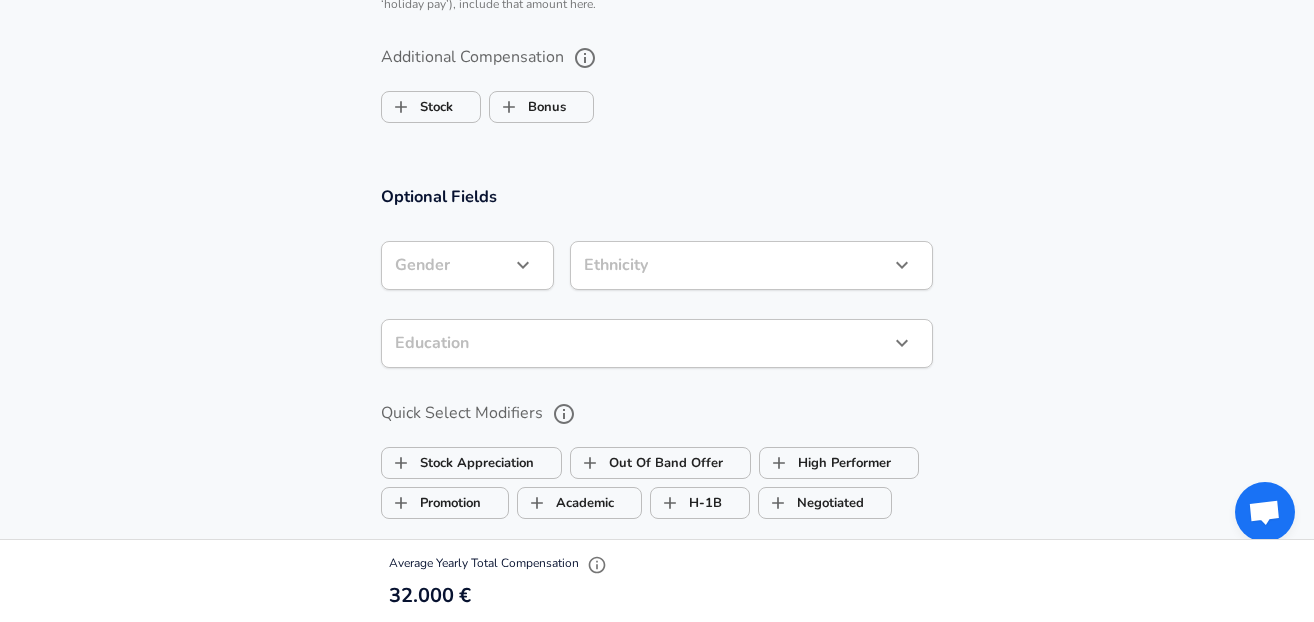 scroll, scrollTop: 1587, scrollLeft: 0, axis: vertical 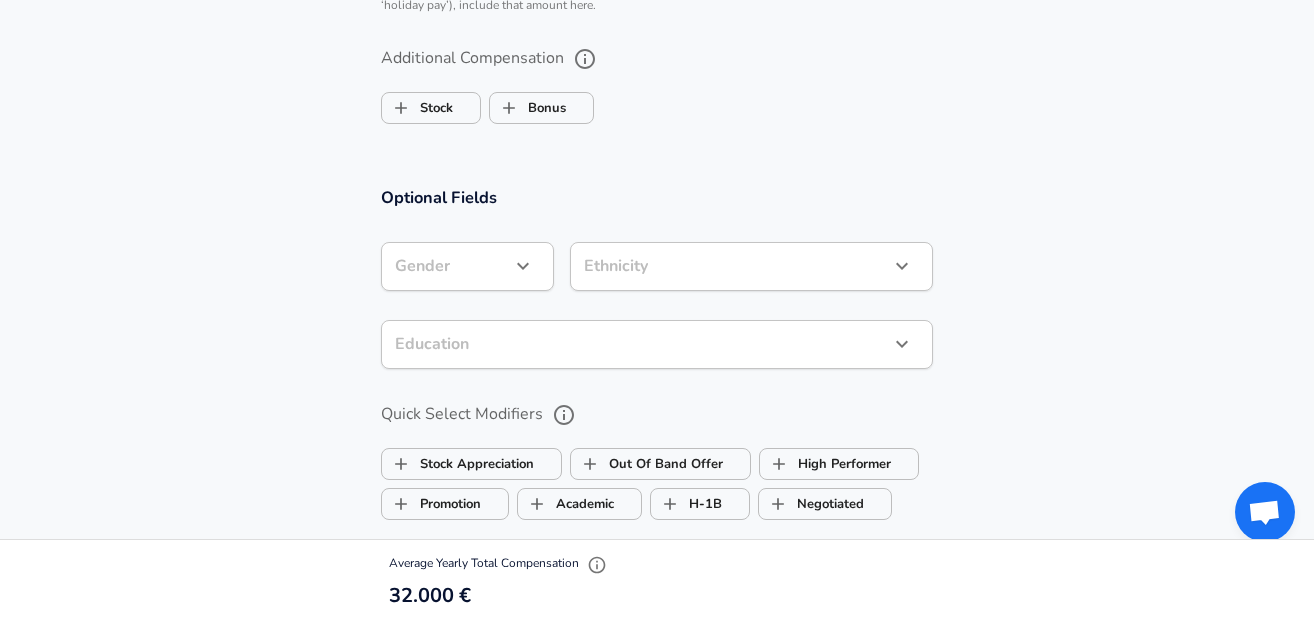 type on "32.000" 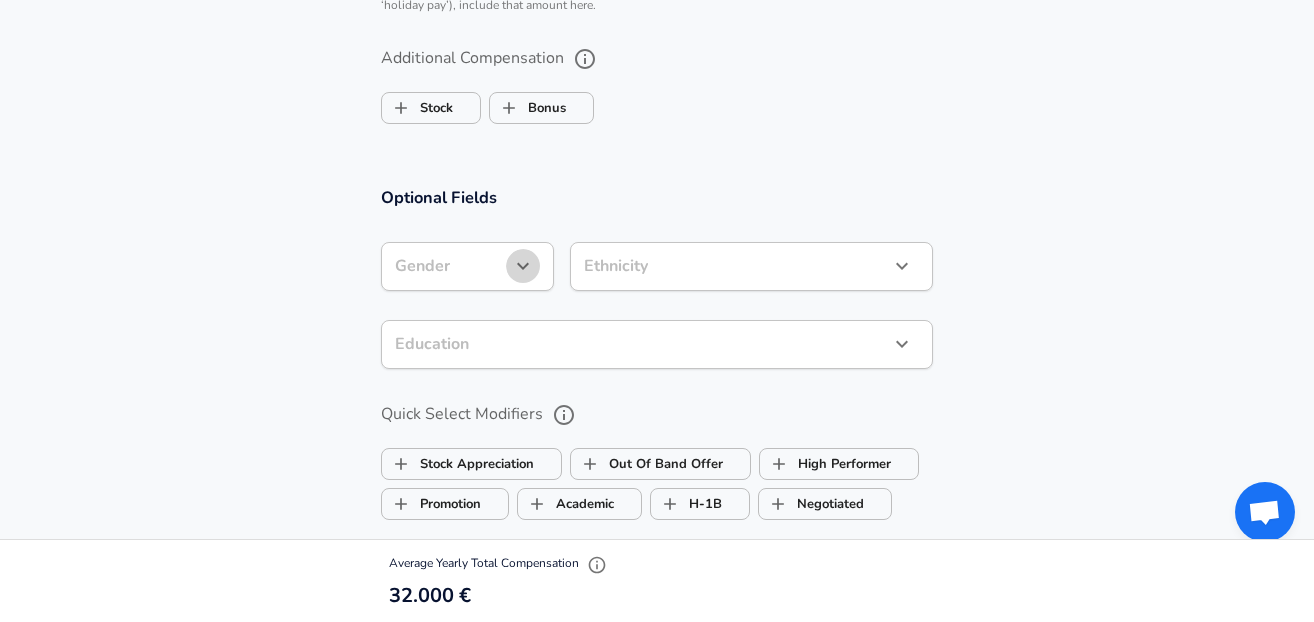 click 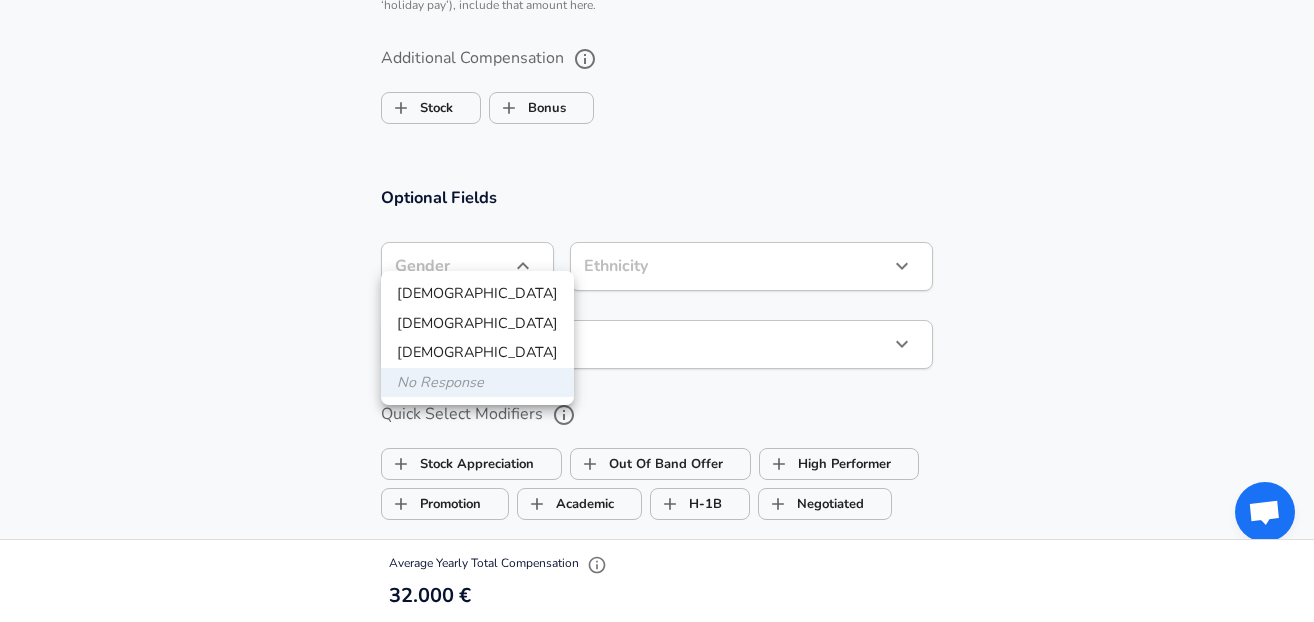 click on "[DEMOGRAPHIC_DATA]" at bounding box center (477, 294) 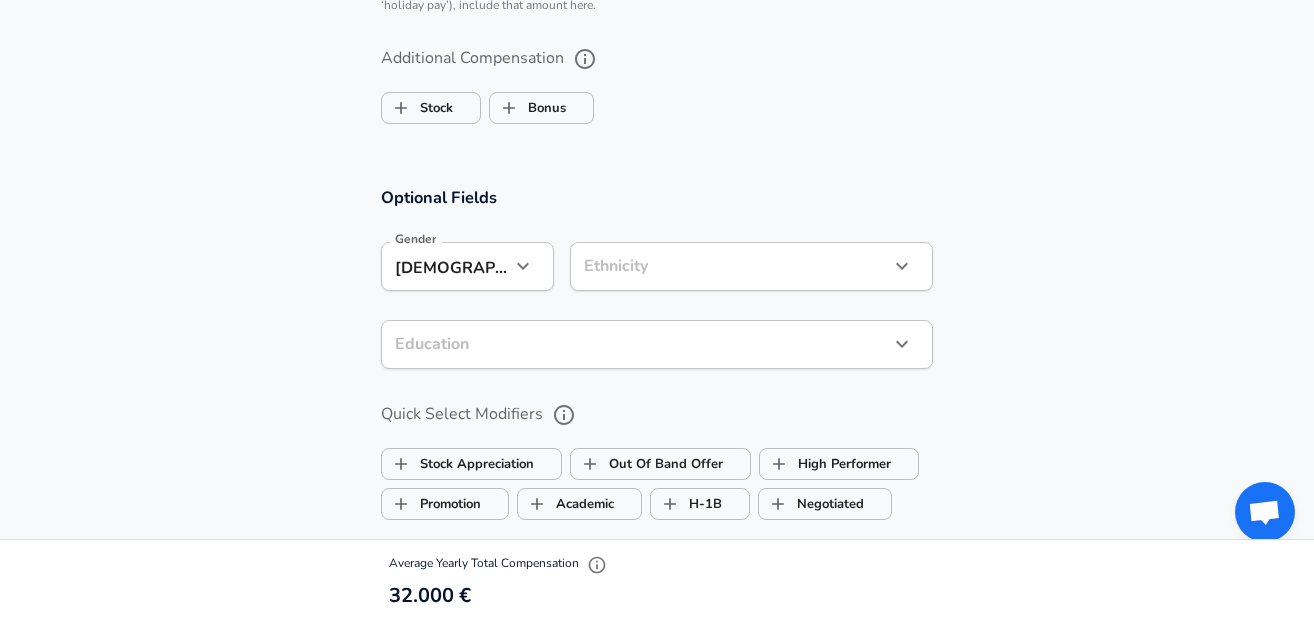 click on "We value your privacy We use cookies to enhance your browsing experience, serve personalized ads or content, and analyze our traffic. By clicking "Accept All", you consent to our use of cookies. Customize    Accept All   Customize Consent Preferences   We use cookies to help you navigate efficiently and perform certain functions. You will find detailed information about all cookies under each consent category below. The cookies that are categorized as "Necessary" are stored on your browser as they are essential for enabling the basic functionalities of the site. ...  Show more Necessary Always Active Necessary cookies are required to enable the basic features of this site, such as providing secure log-in or adjusting your consent preferences. These cookies do not store any personally identifiable data. Cookie _GRECAPTCHA Duration 5 months 27 days Description Google Recaptcha service sets this cookie to identify bots to protect the website against malicious spam attacks. Cookie __stripe_mid Duration 1 year MR" at bounding box center [657, -1276] 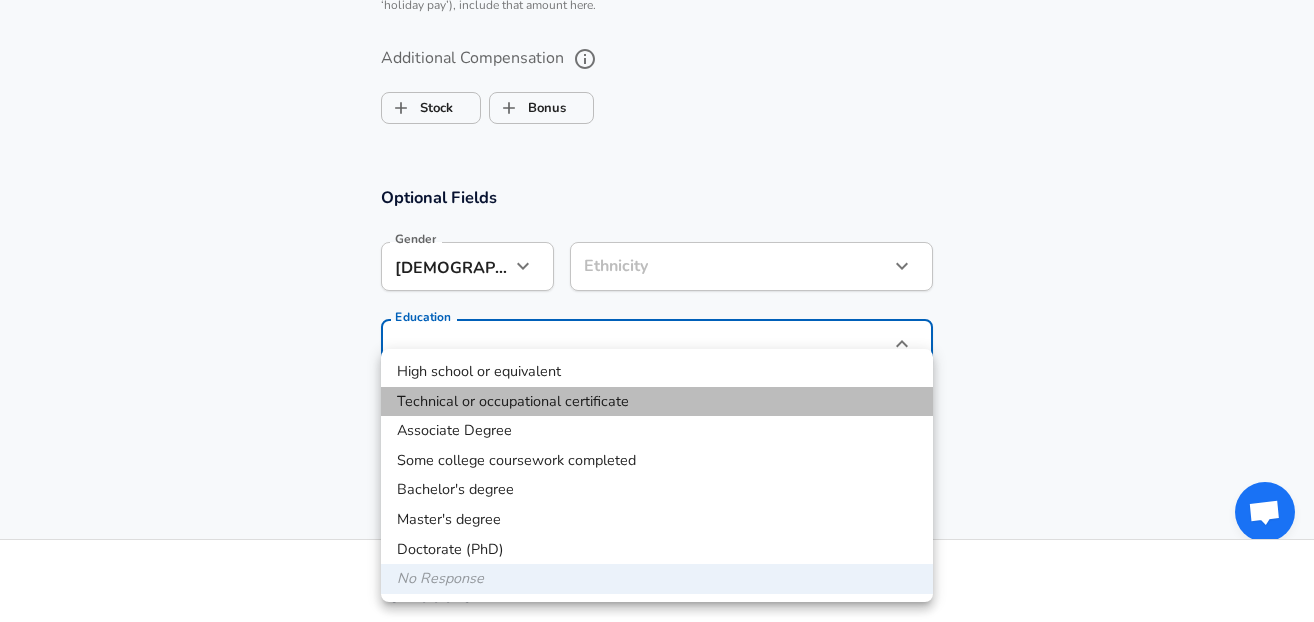 click on "Technical or occupational certificate" at bounding box center [657, 402] 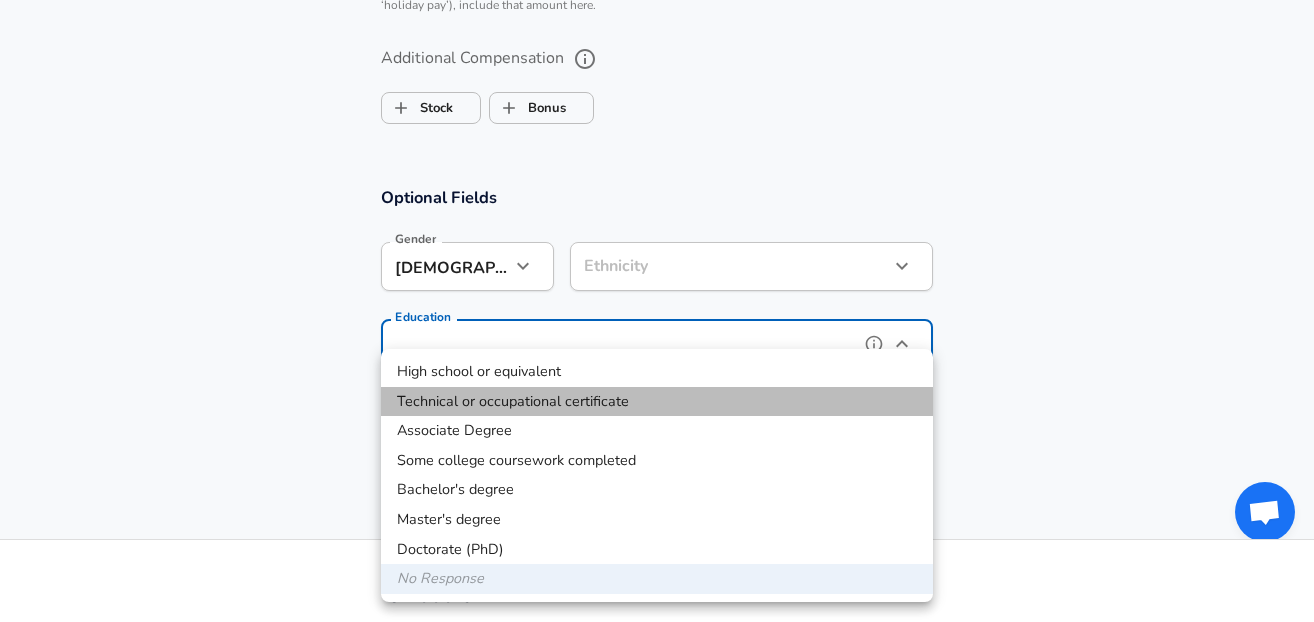type on "Technical or occupational certificate" 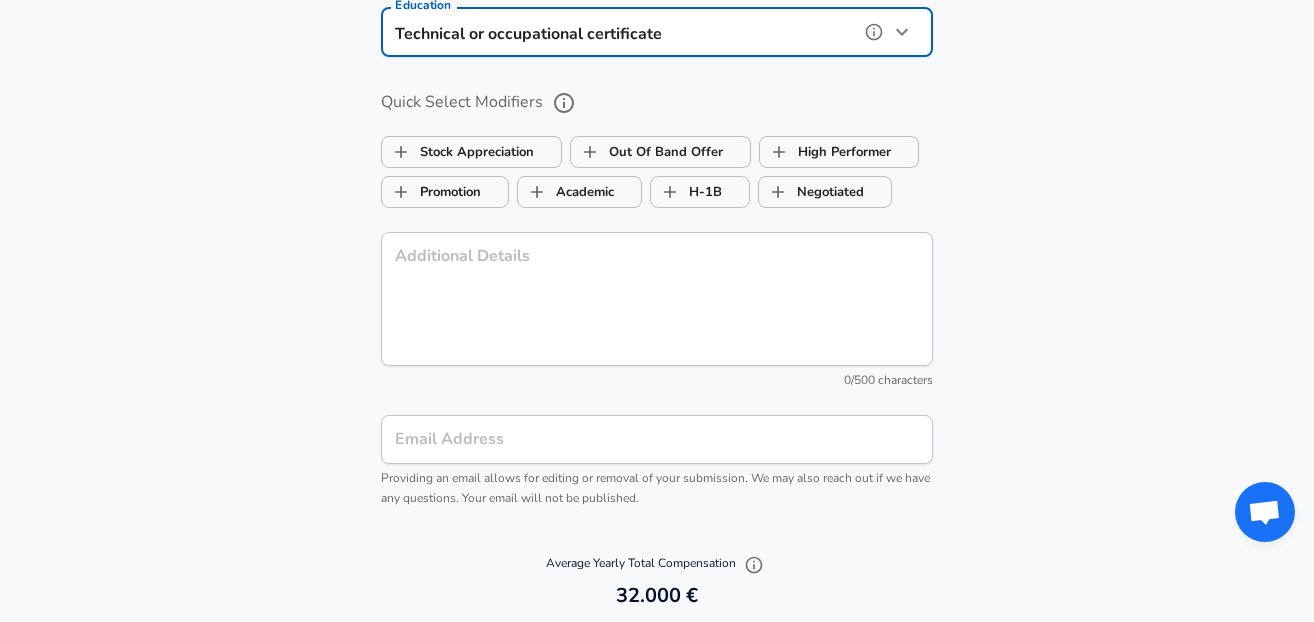 scroll, scrollTop: 1927, scrollLeft: 0, axis: vertical 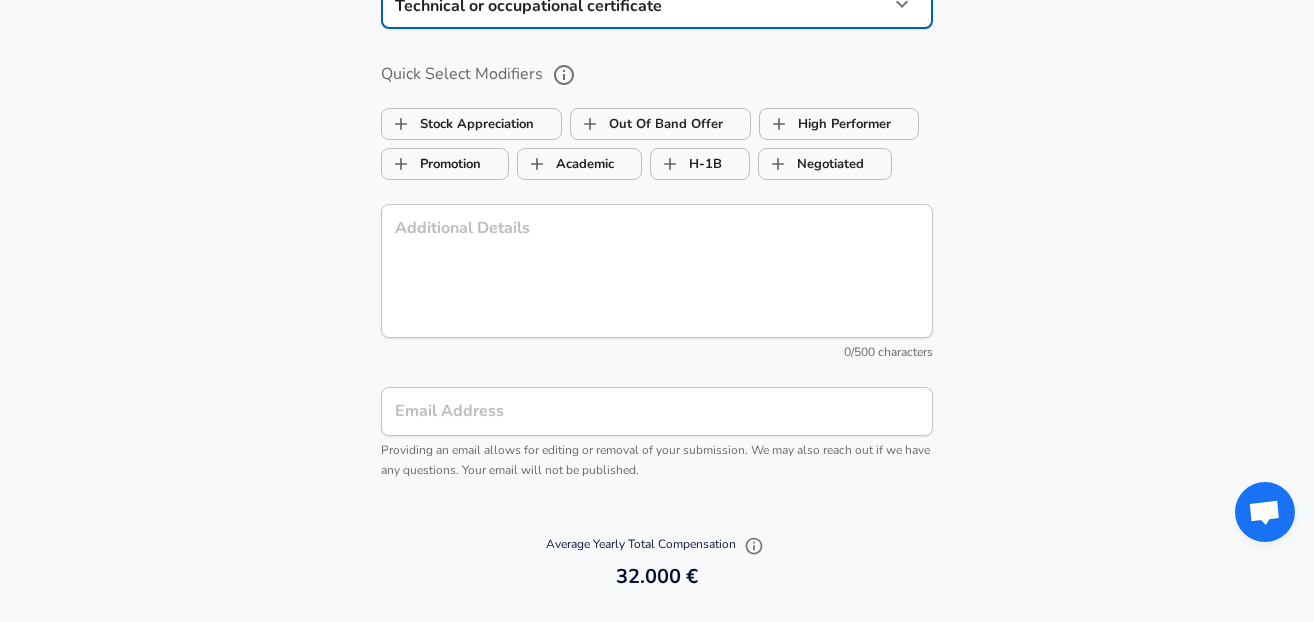 click on "Additional Details" at bounding box center [657, 270] 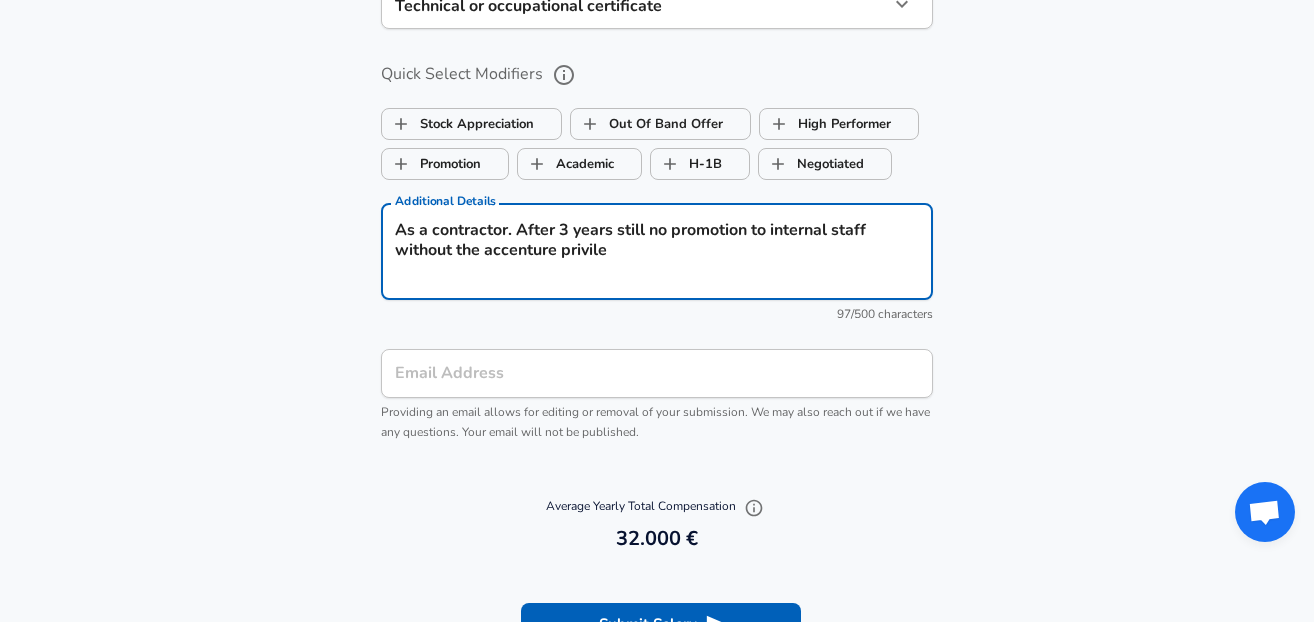 drag, startPoint x: 613, startPoint y: 234, endPoint x: 561, endPoint y: 234, distance: 52 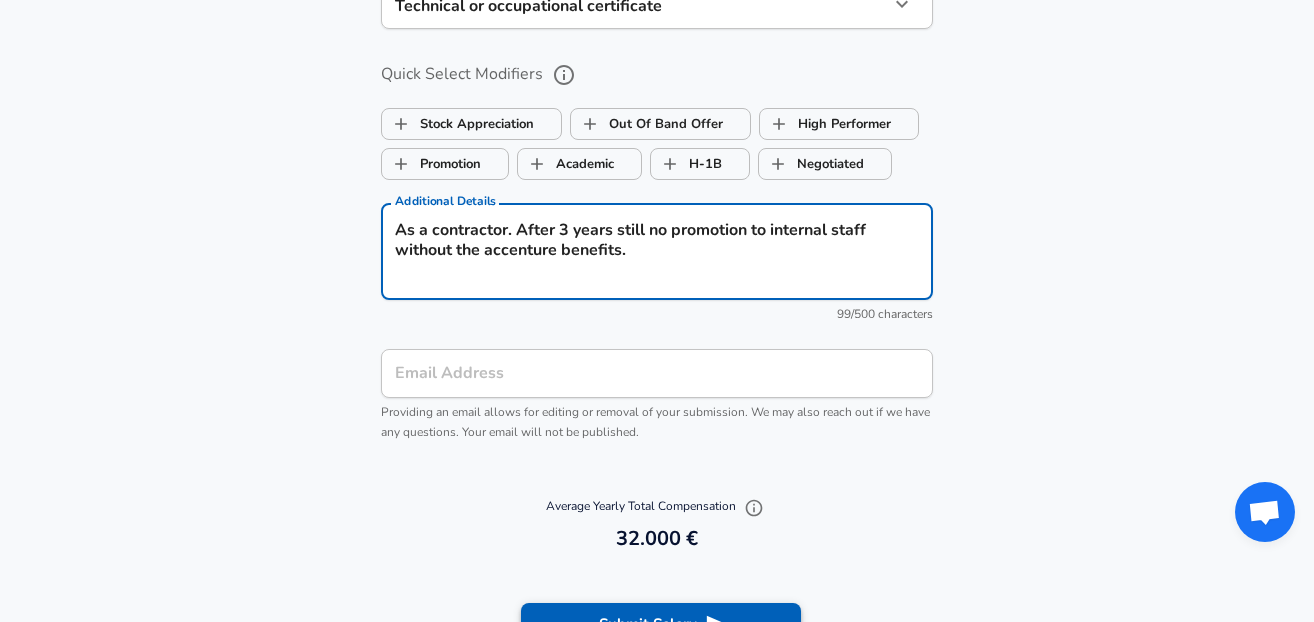 type on "As a contractor. After 3 years still no promotion to internal staff without the accenture benefits." 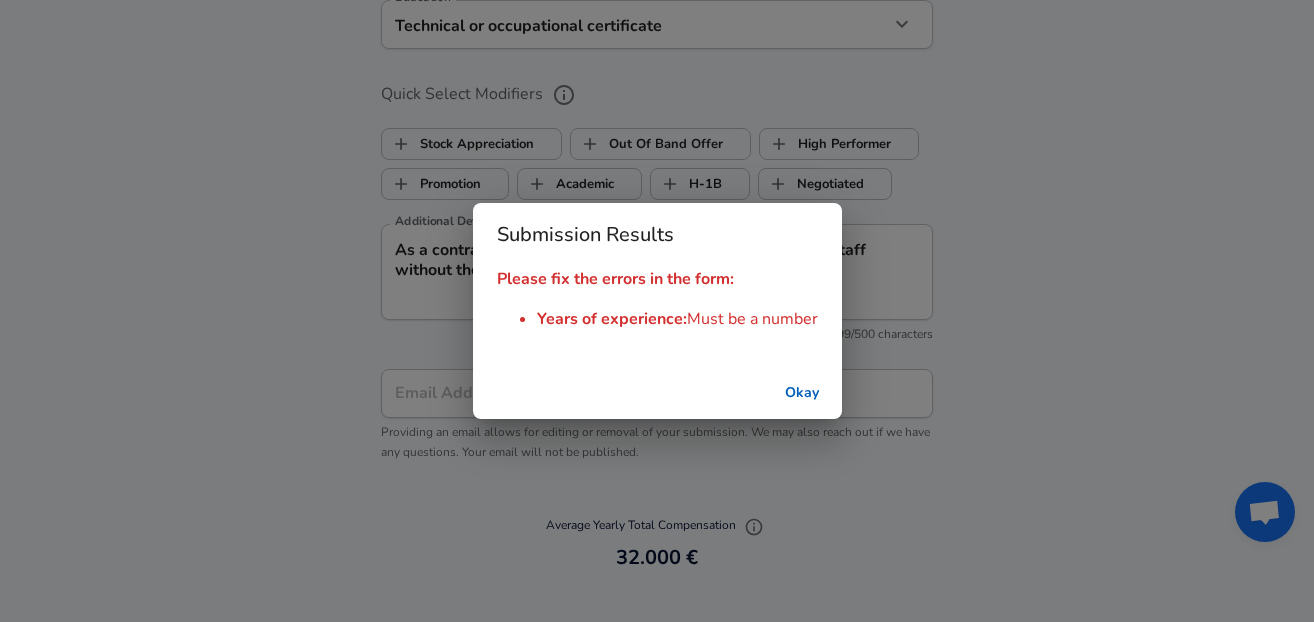 scroll, scrollTop: 1947, scrollLeft: 0, axis: vertical 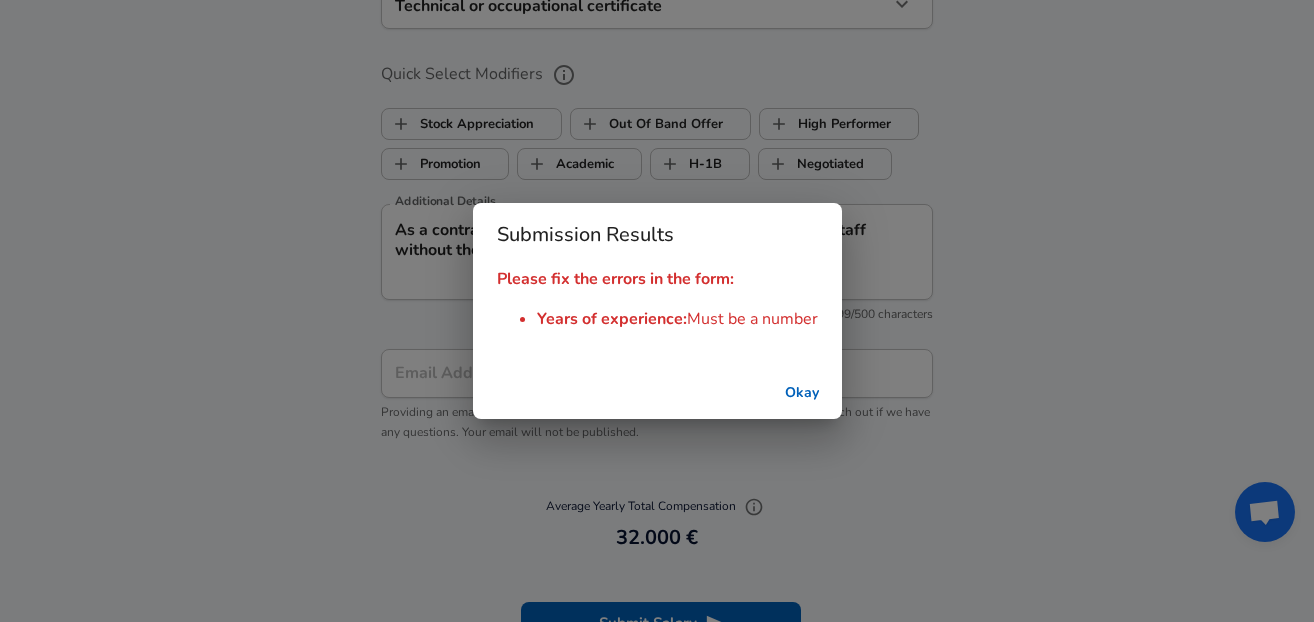 click on "Okay" at bounding box center [802, 393] 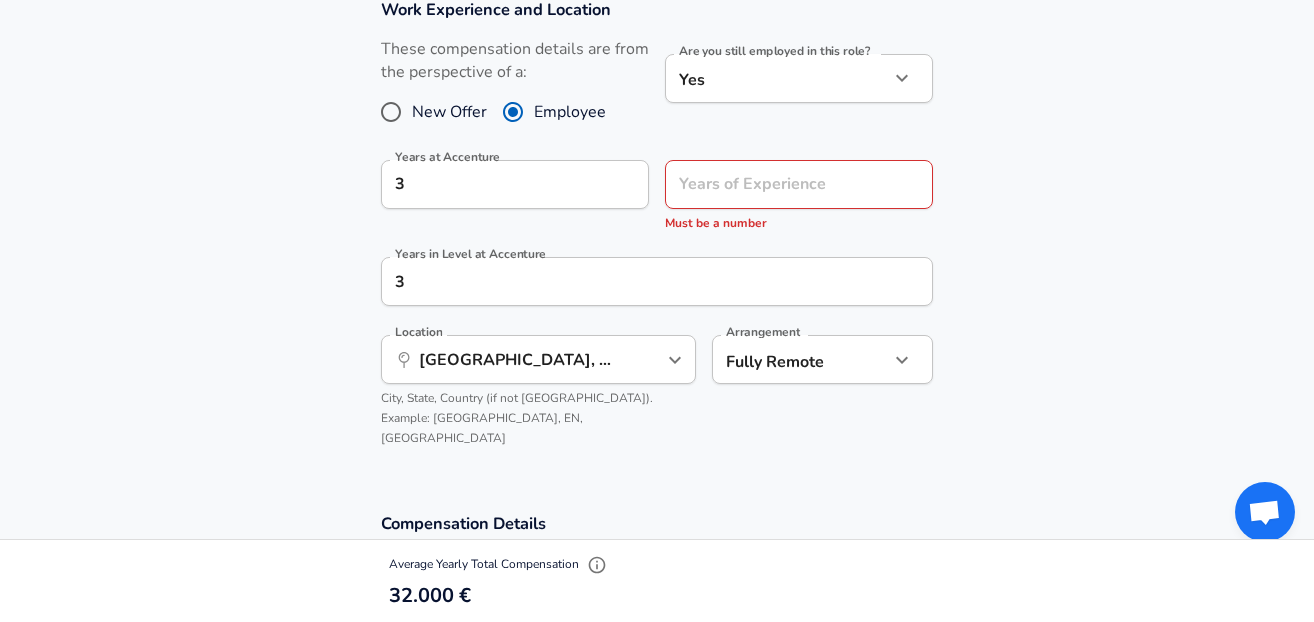 scroll, scrollTop: 859, scrollLeft: 0, axis: vertical 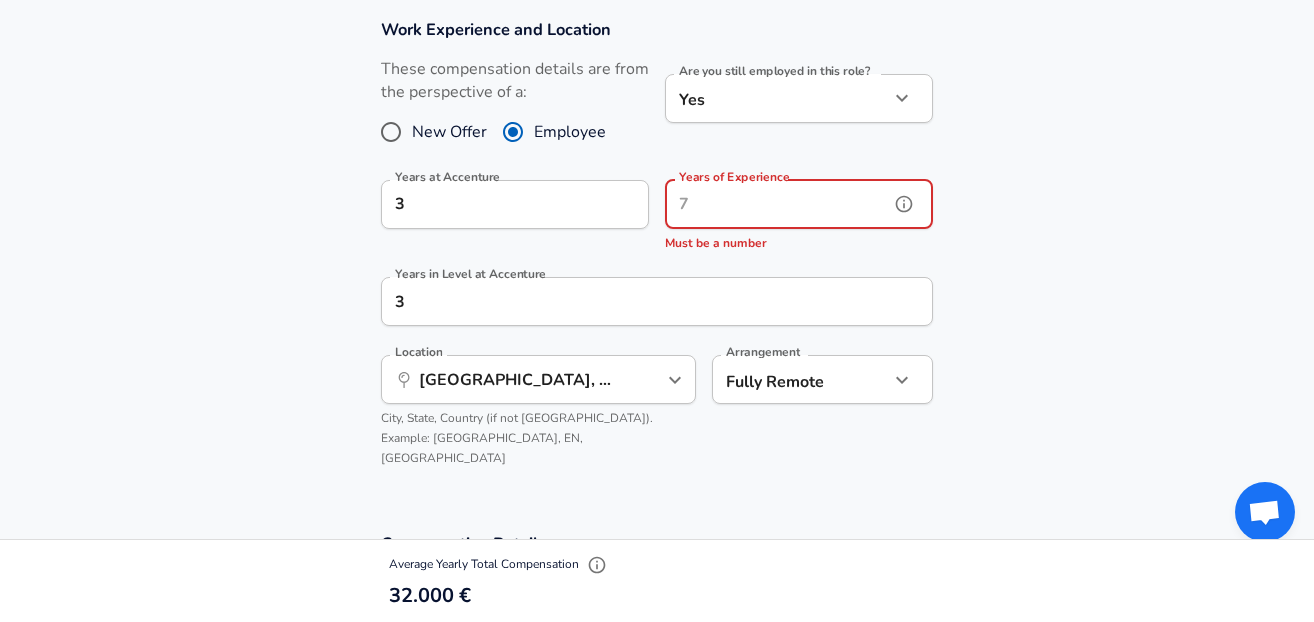 click on "Years of Experience" at bounding box center [777, 204] 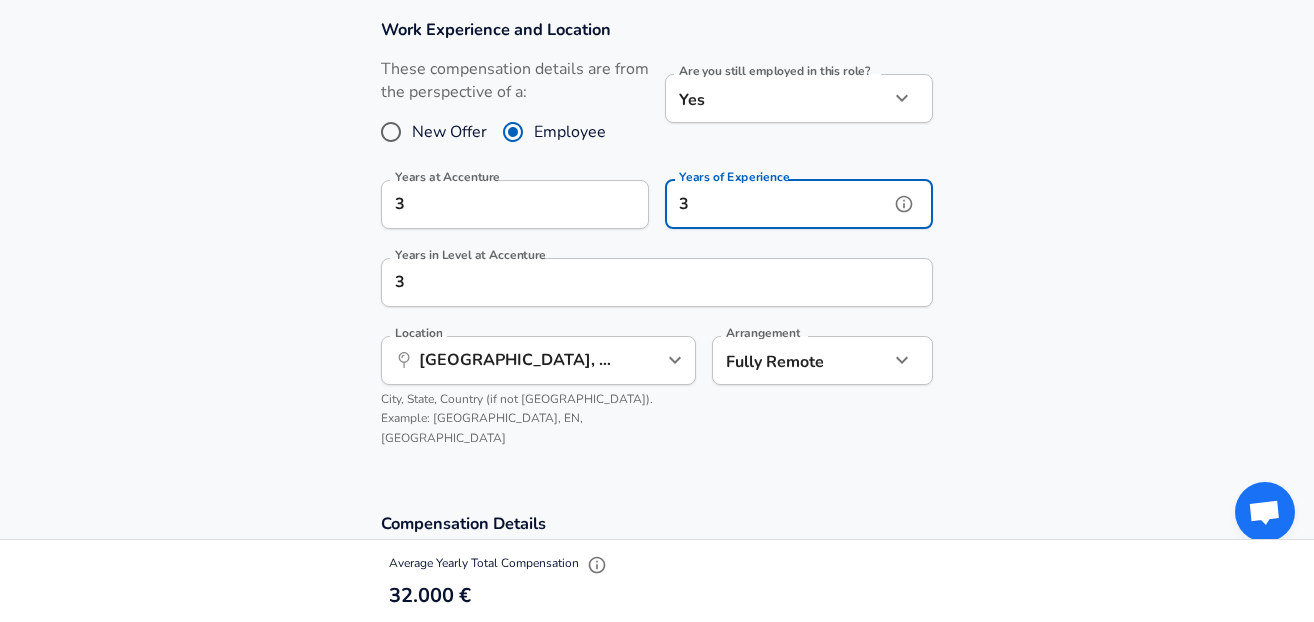 type on "3" 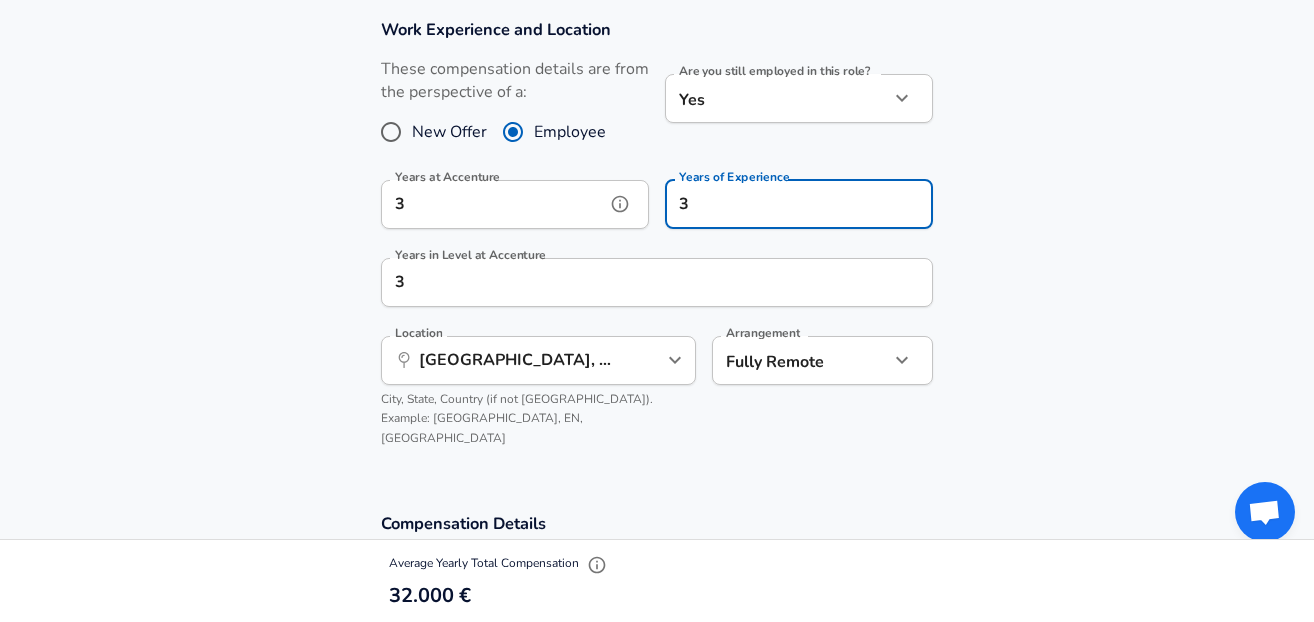 click 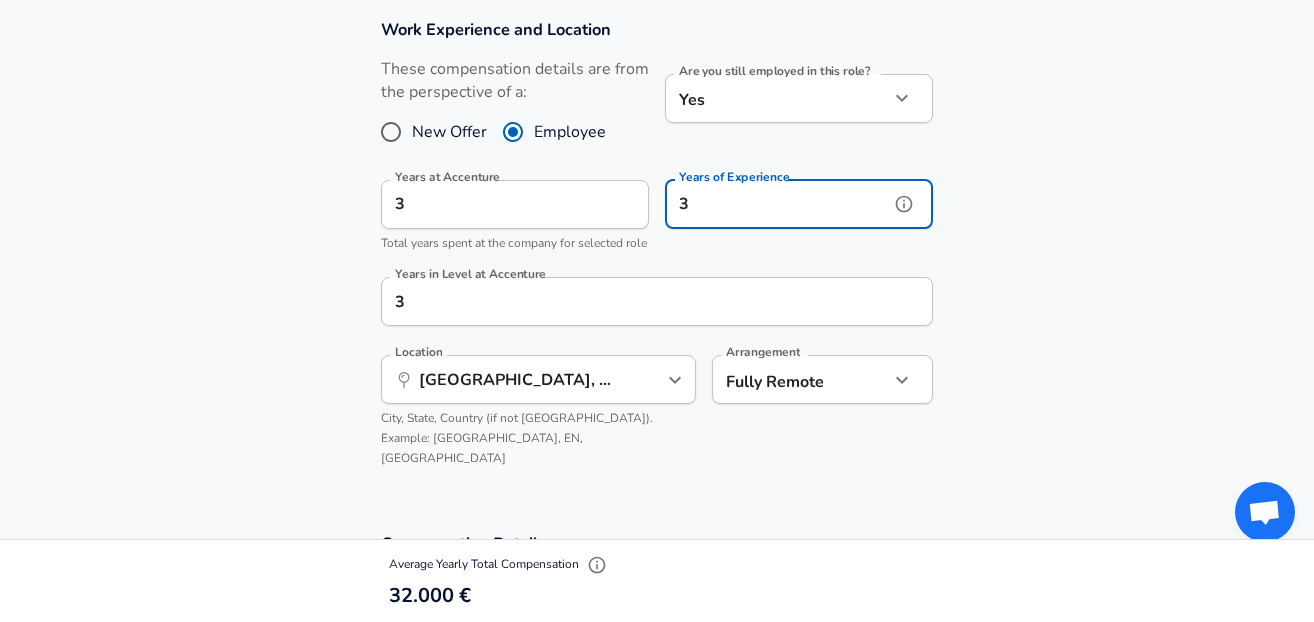 click on "3" at bounding box center [777, 204] 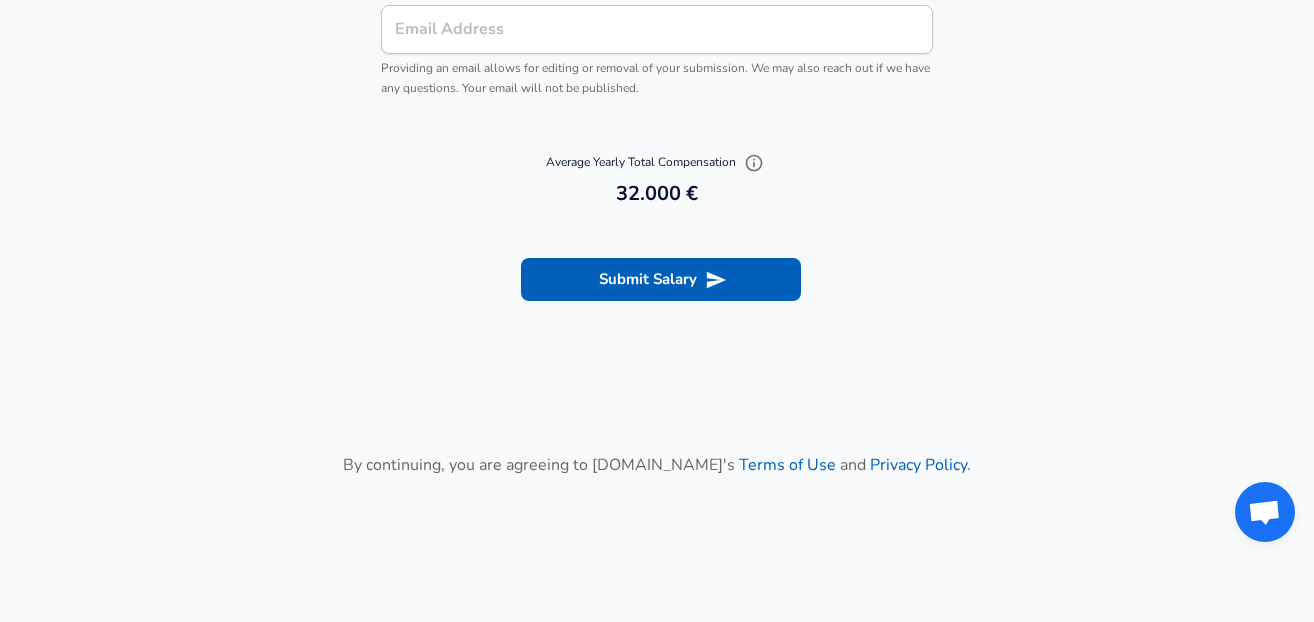 scroll, scrollTop: 2297, scrollLeft: 0, axis: vertical 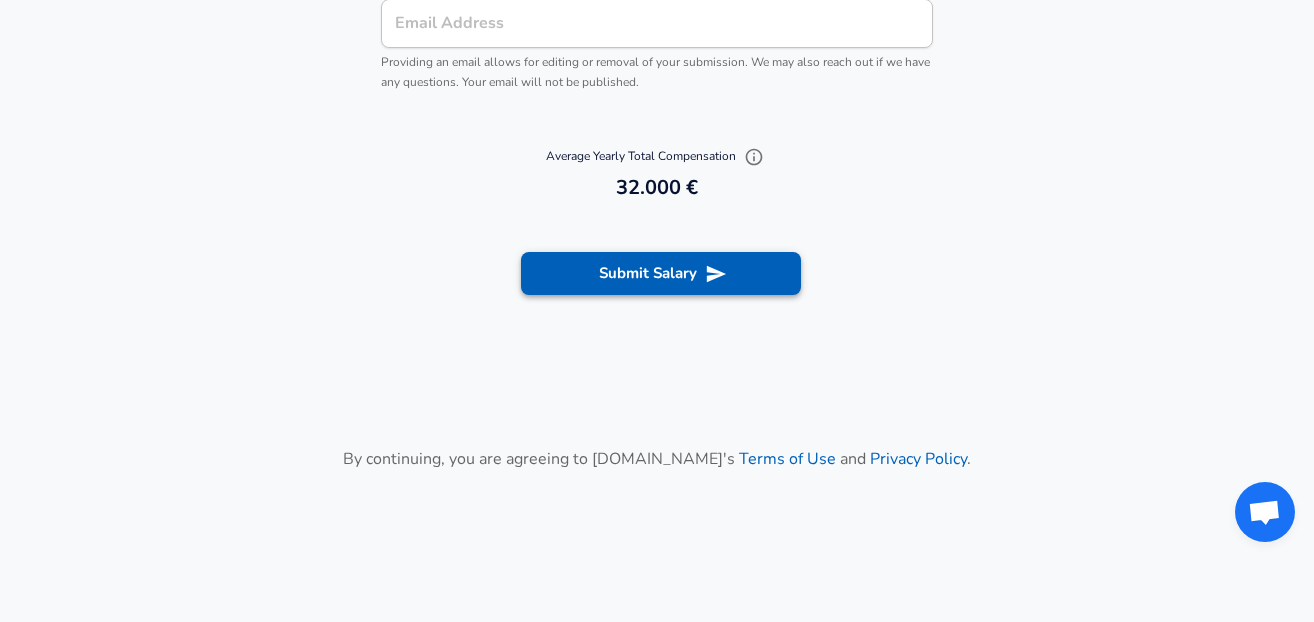 click on "Submit Salary" at bounding box center [661, 273] 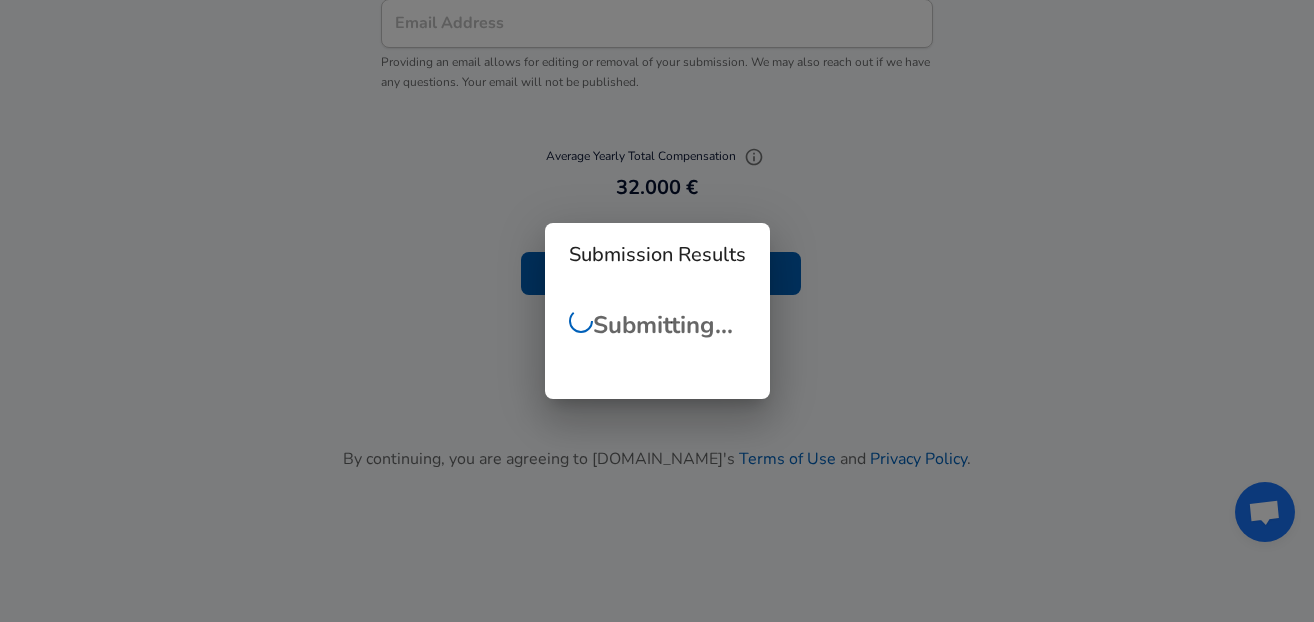 checkbox on "false" 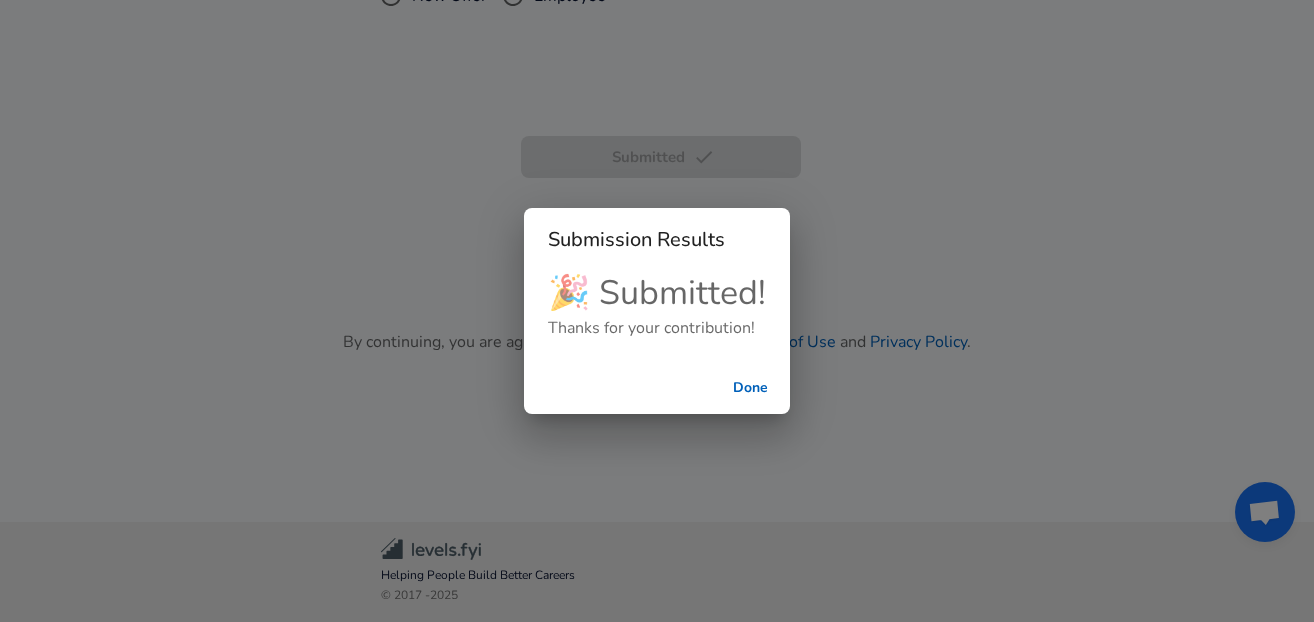 scroll, scrollTop: 786, scrollLeft: 0, axis: vertical 